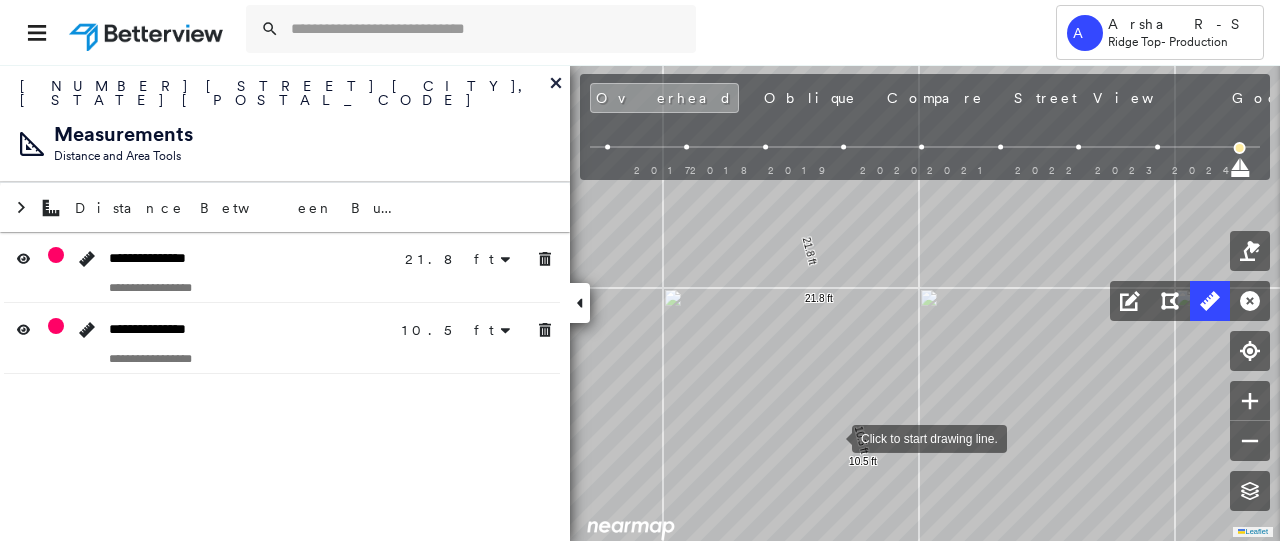 scroll, scrollTop: 0, scrollLeft: 0, axis: both 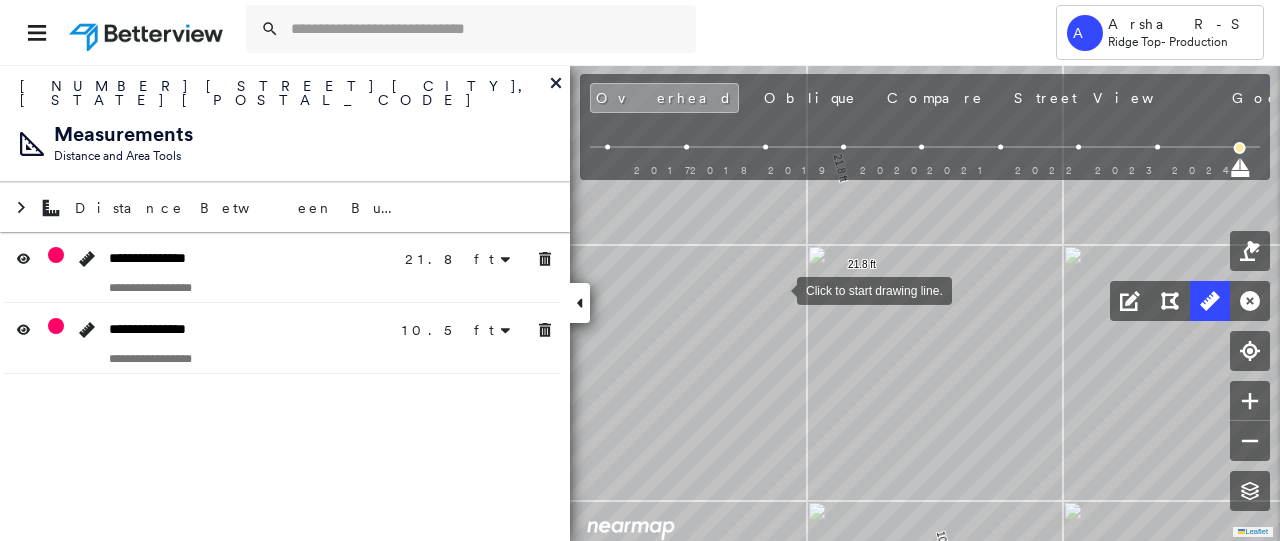 click at bounding box center [777, 289] 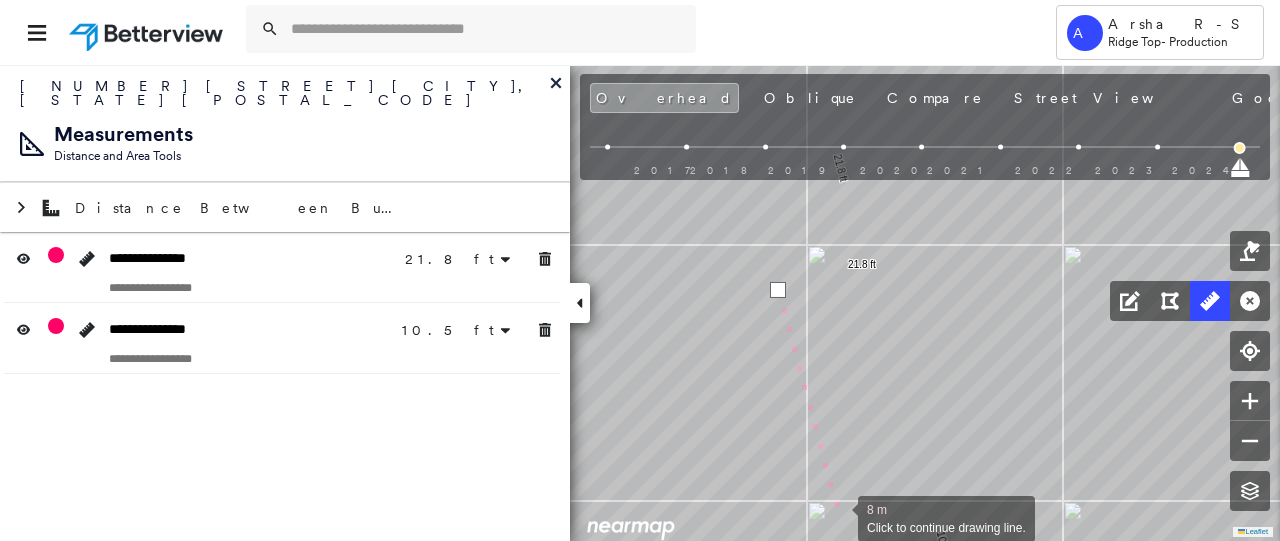 click at bounding box center (838, 517) 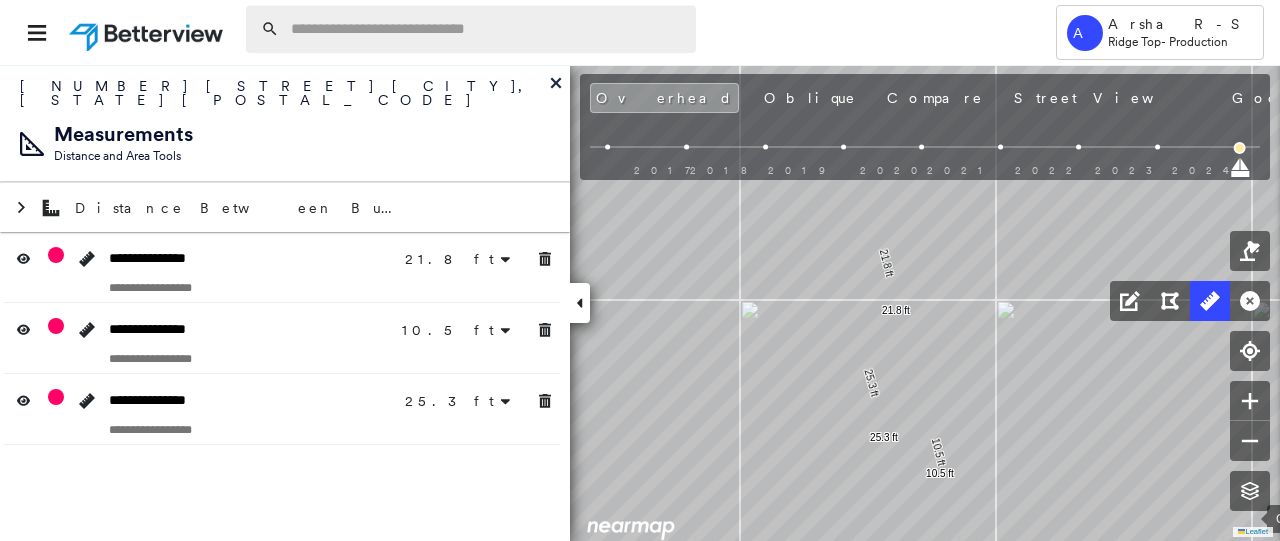 click at bounding box center (487, 29) 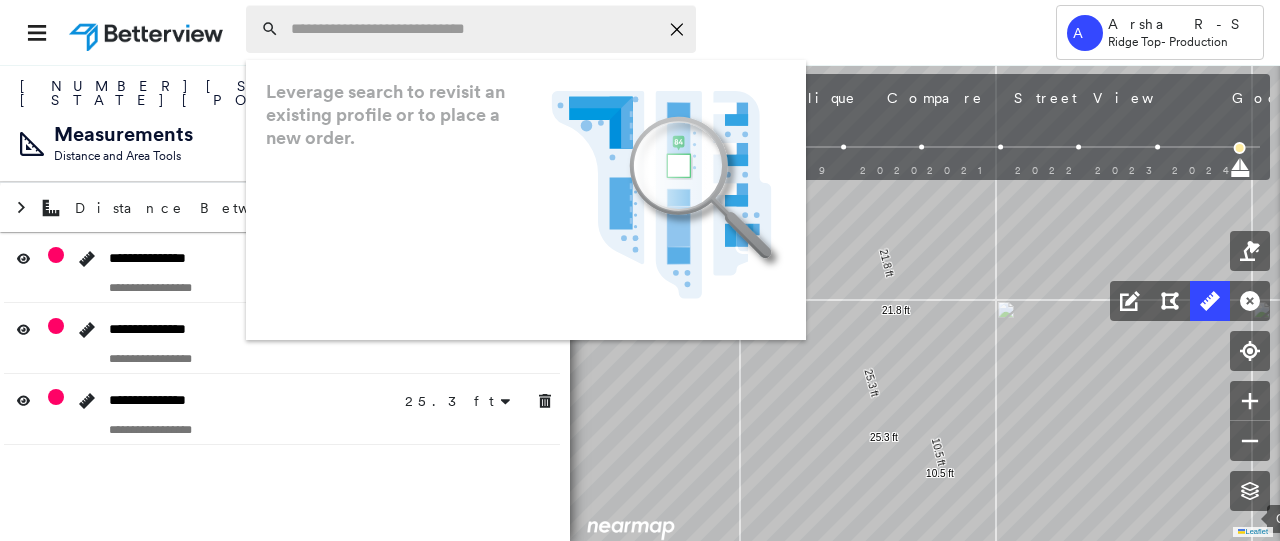 paste on "**********" 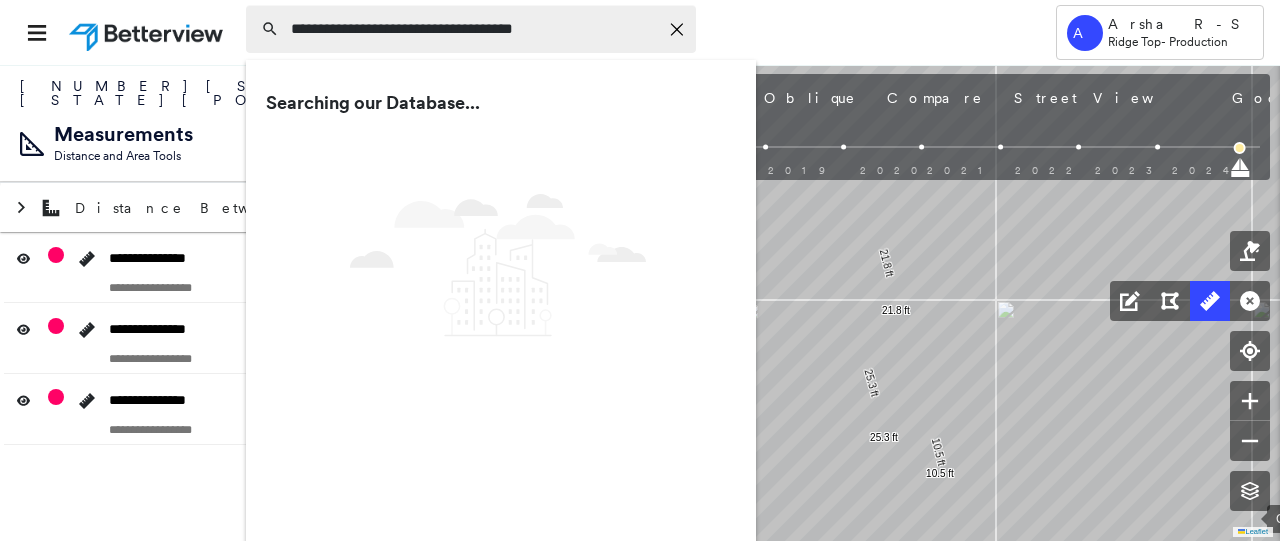 type on "**********" 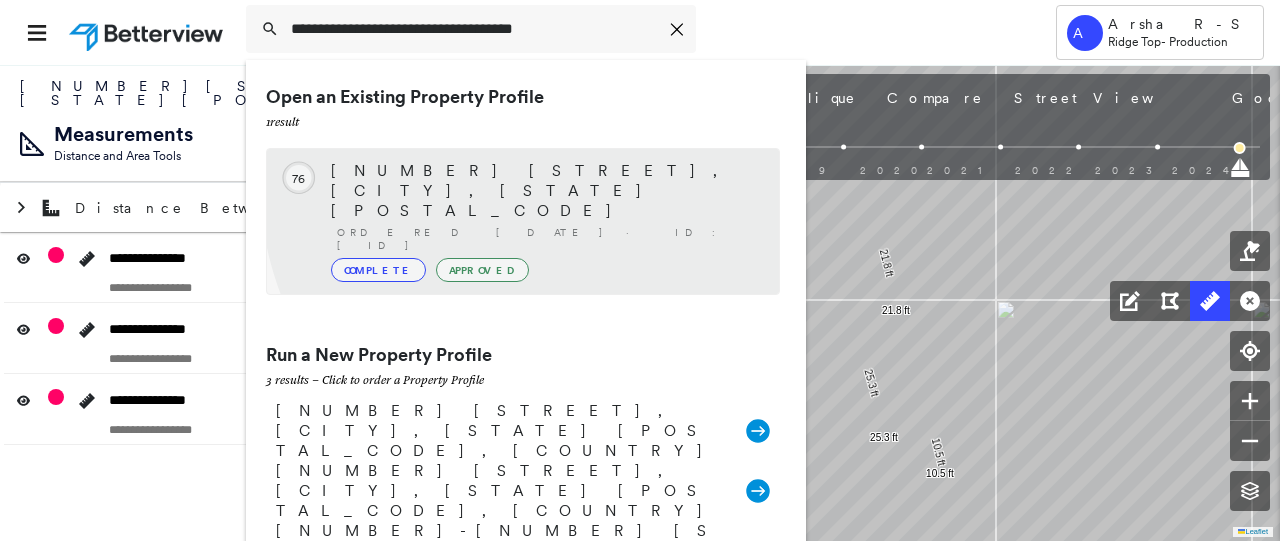 click on "[NUMBER] [STREET], [CITY], [STATE] [POSTAL_CODE] Ordered [DATE] · ID: [ID] Complete Approved" at bounding box center [545, 221] 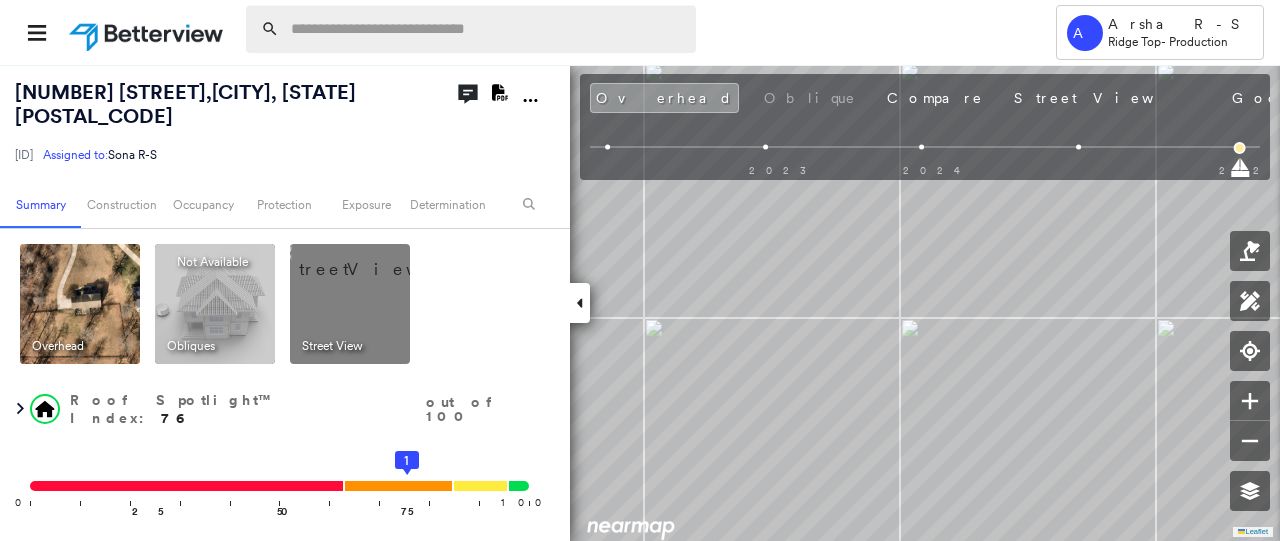 click at bounding box center (487, 29) 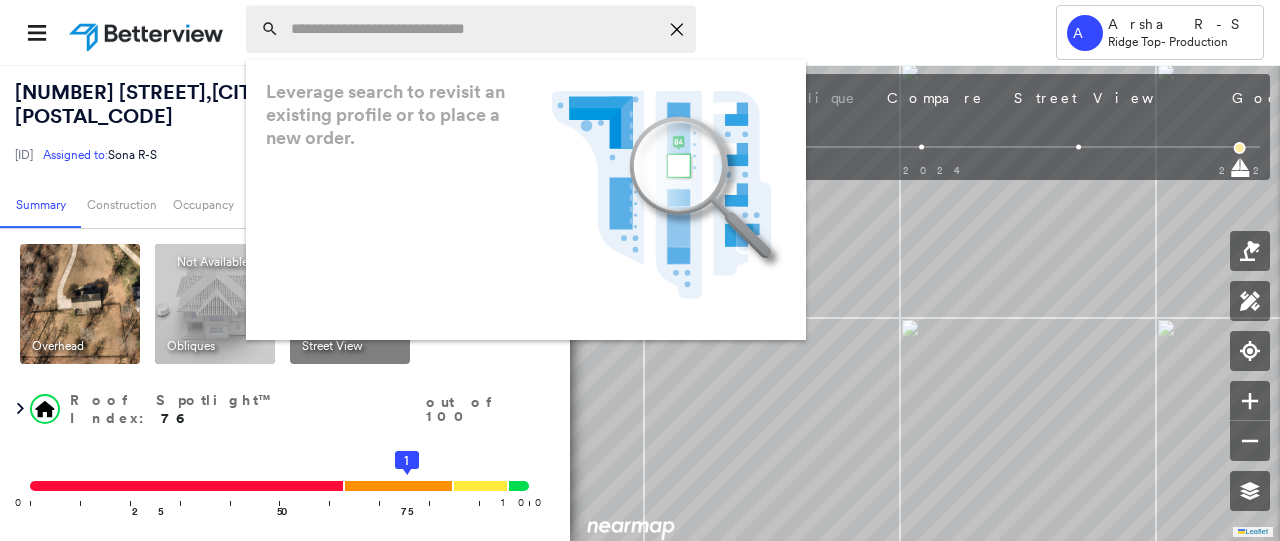 paste on "**********" 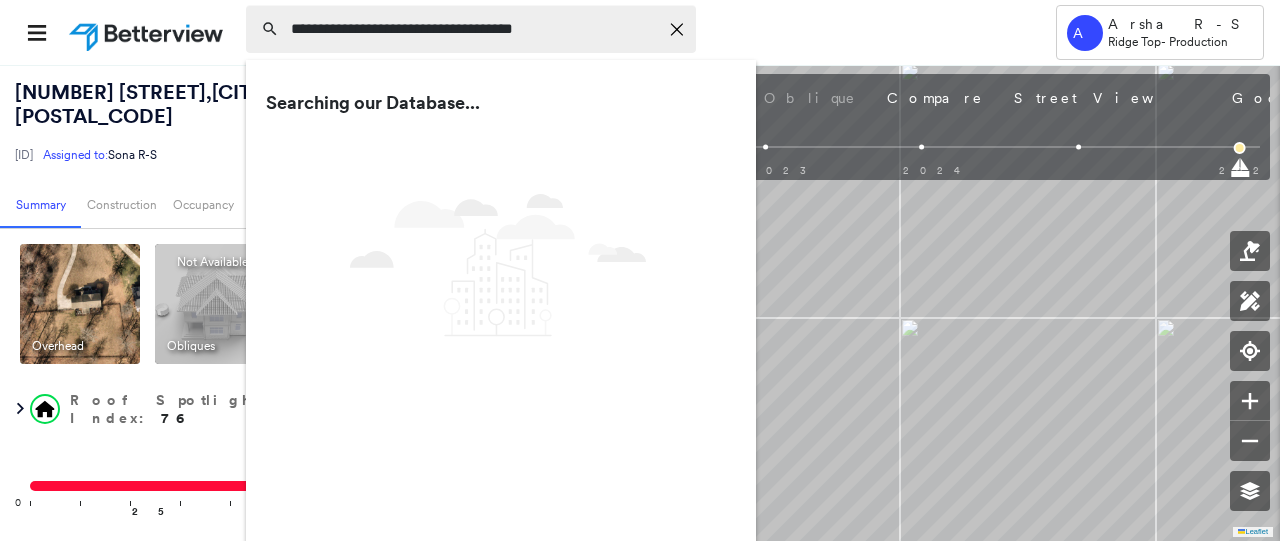 type on "**********" 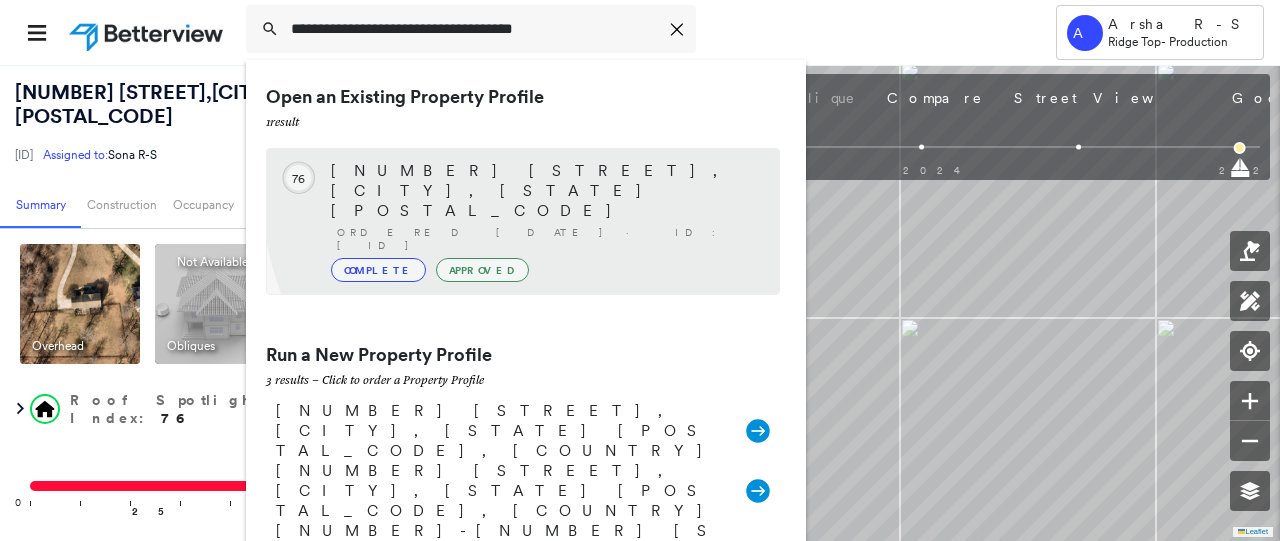 click on "[NUMBER] [STREET], [CITY], [STATE] [POSTAL_CODE] Ordered [DATE] · ID: [ID] Complete Approved" at bounding box center [545, 221] 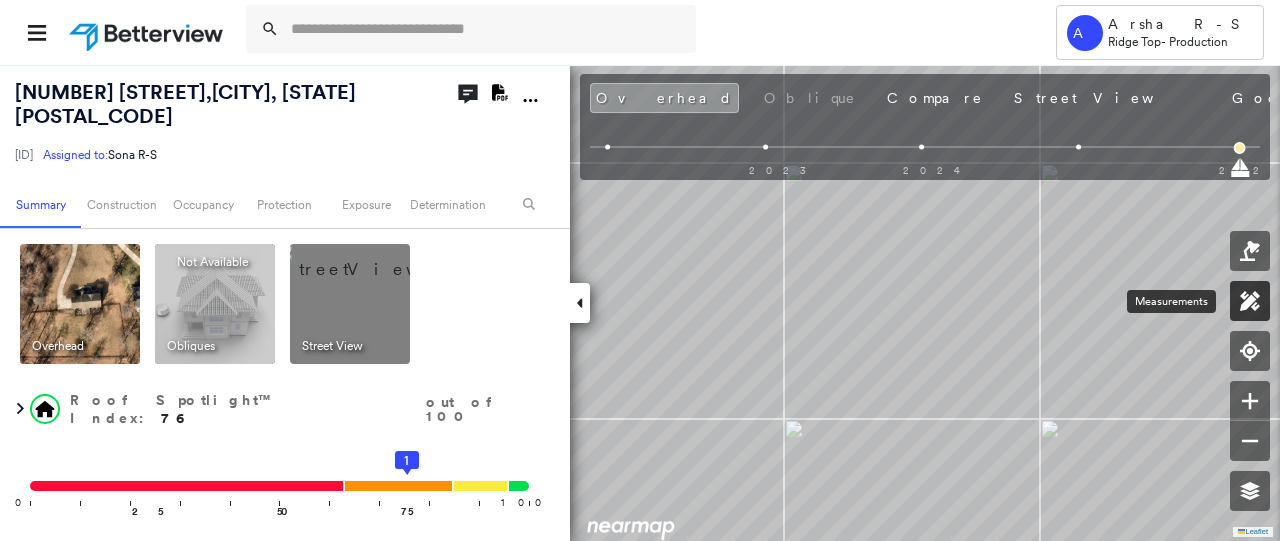 click 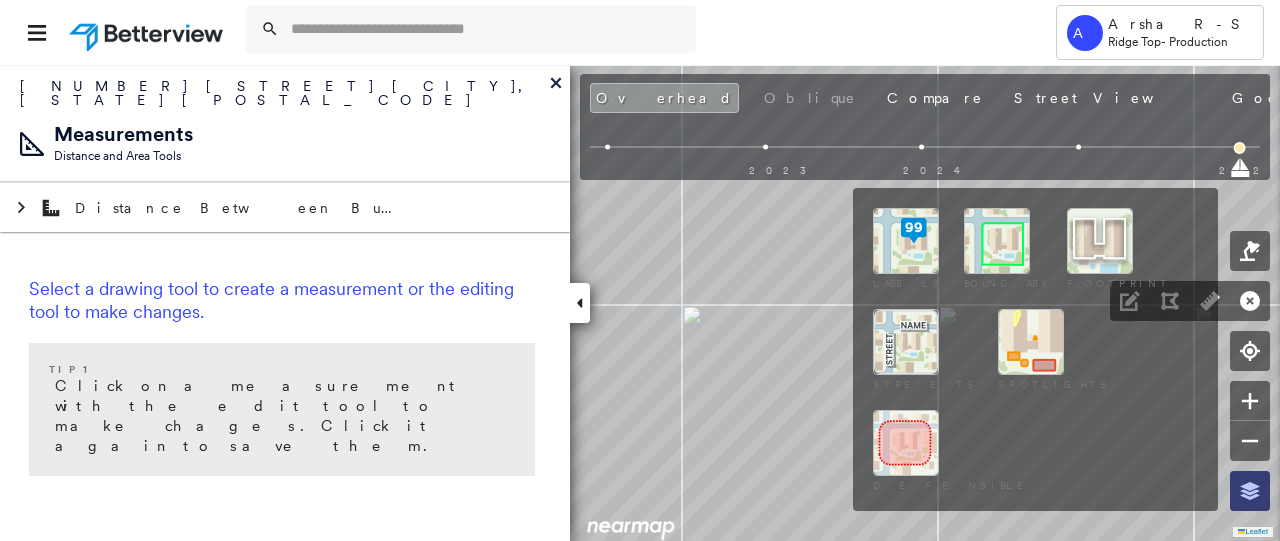 click 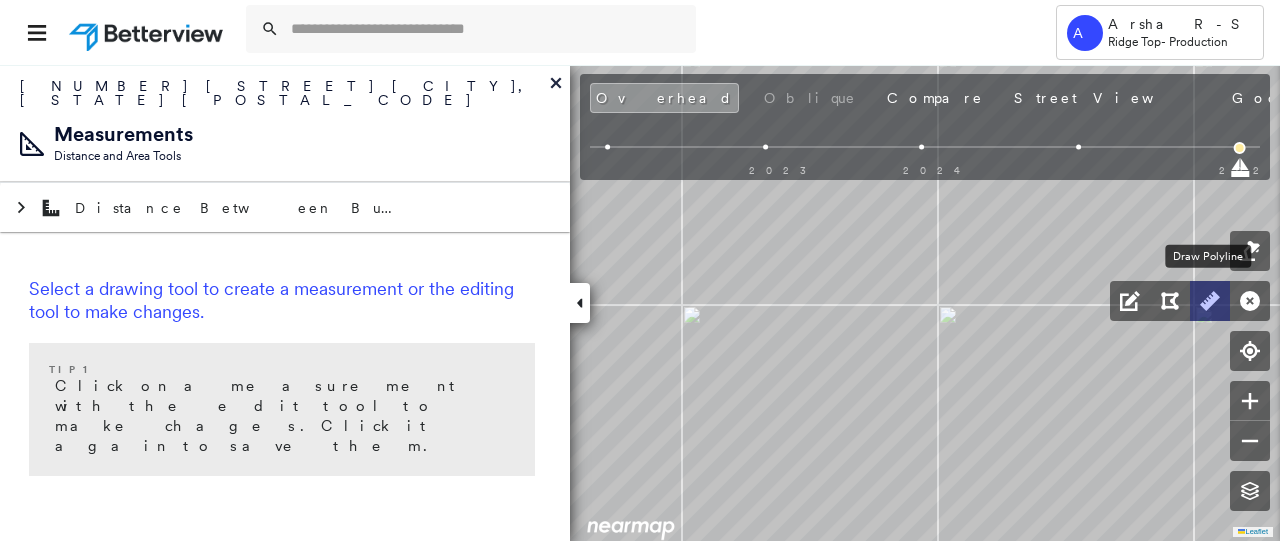 click 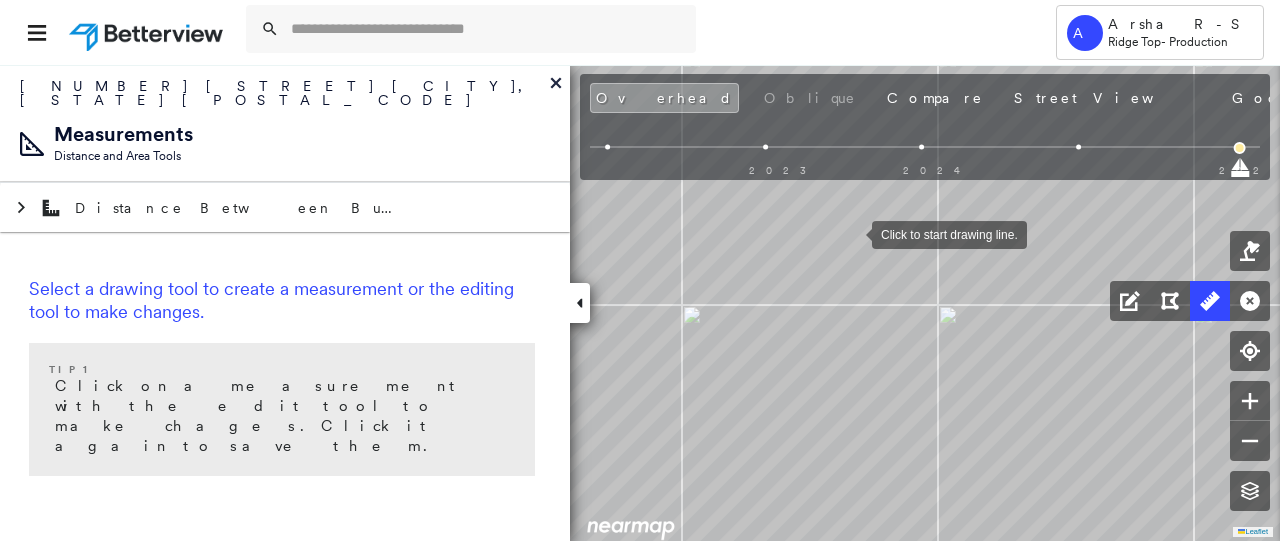 click at bounding box center (852, 233) 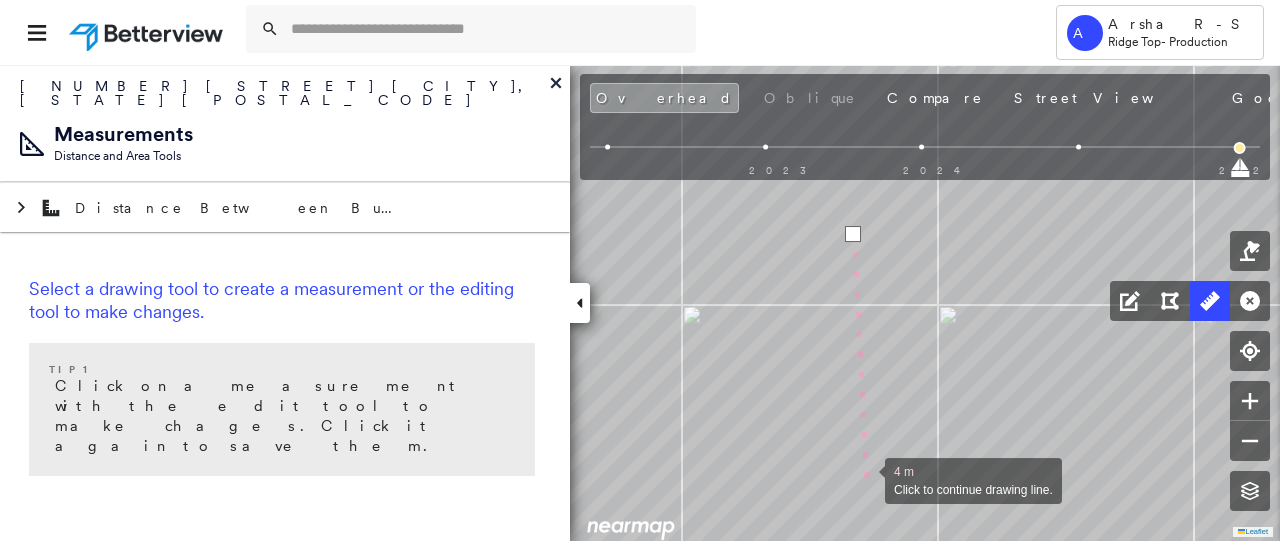 click at bounding box center [865, 479] 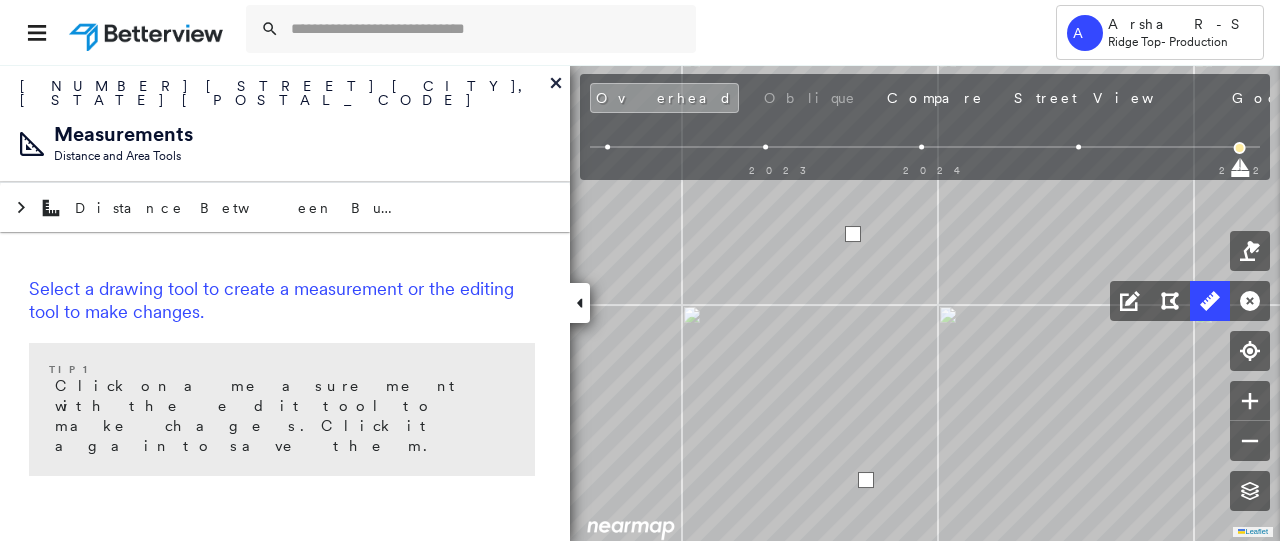 click at bounding box center (866, 480) 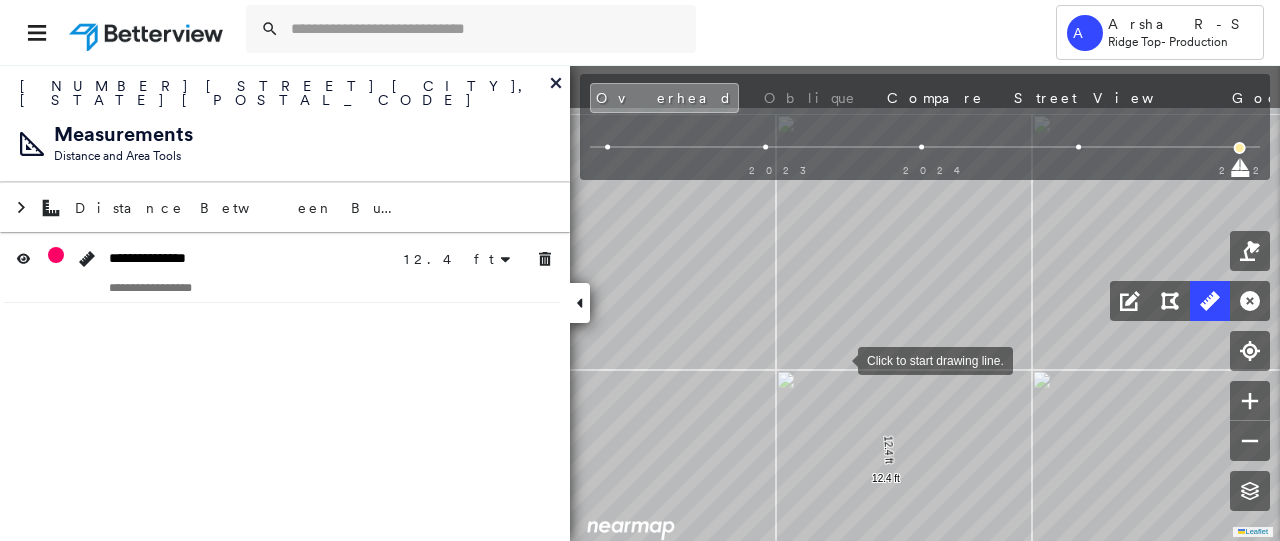 drag, startPoint x: 840, startPoint y: 352, endPoint x: 830, endPoint y: 345, distance: 12.206555 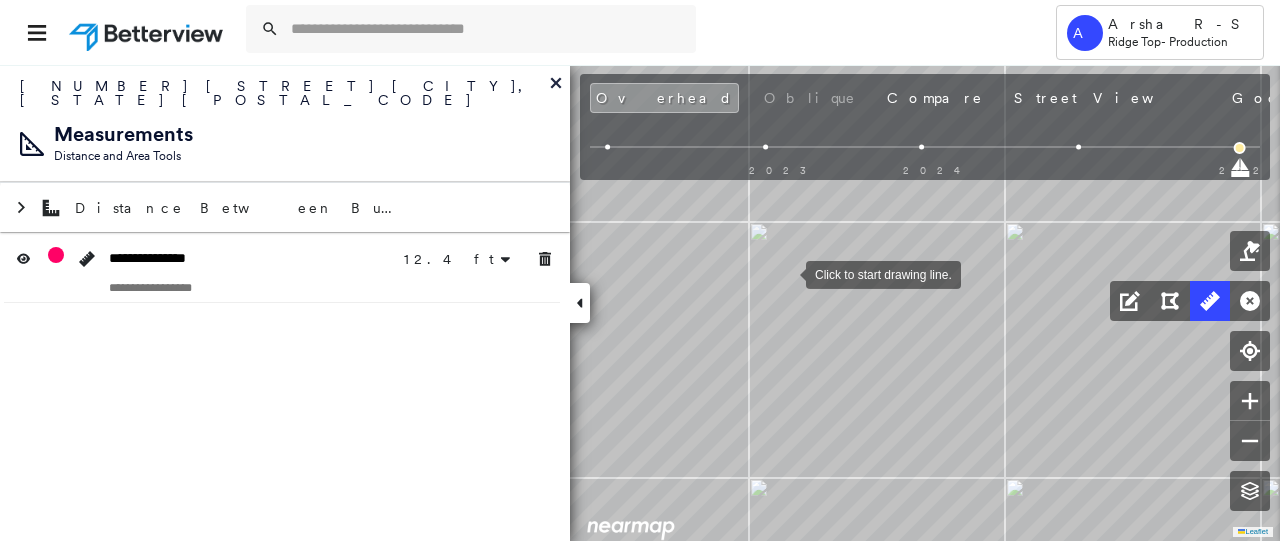 click at bounding box center [786, 273] 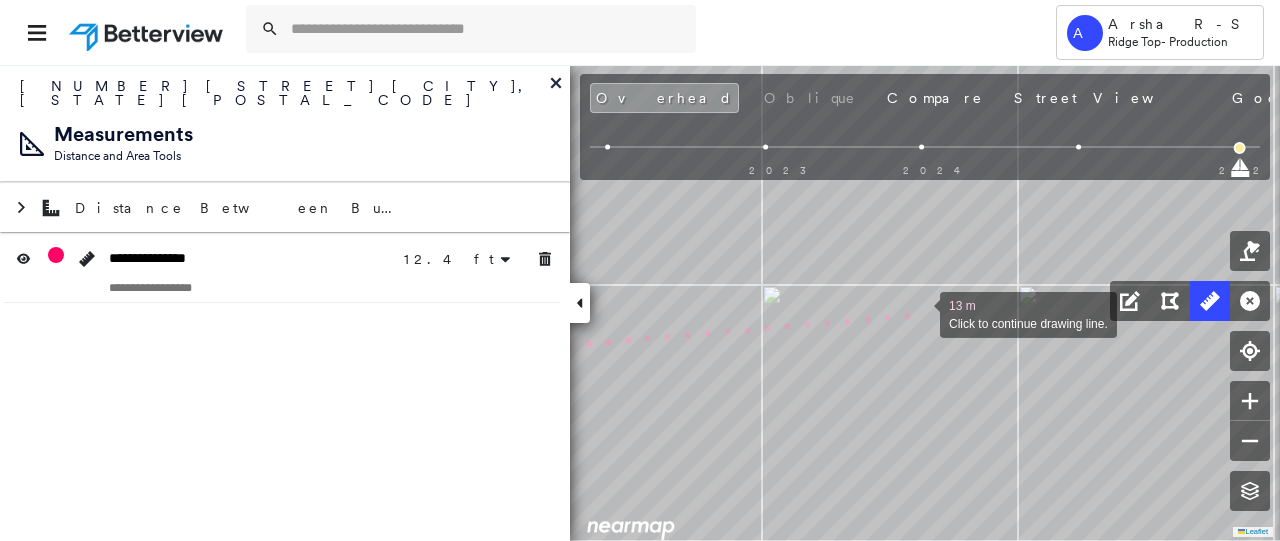 click at bounding box center [920, 313] 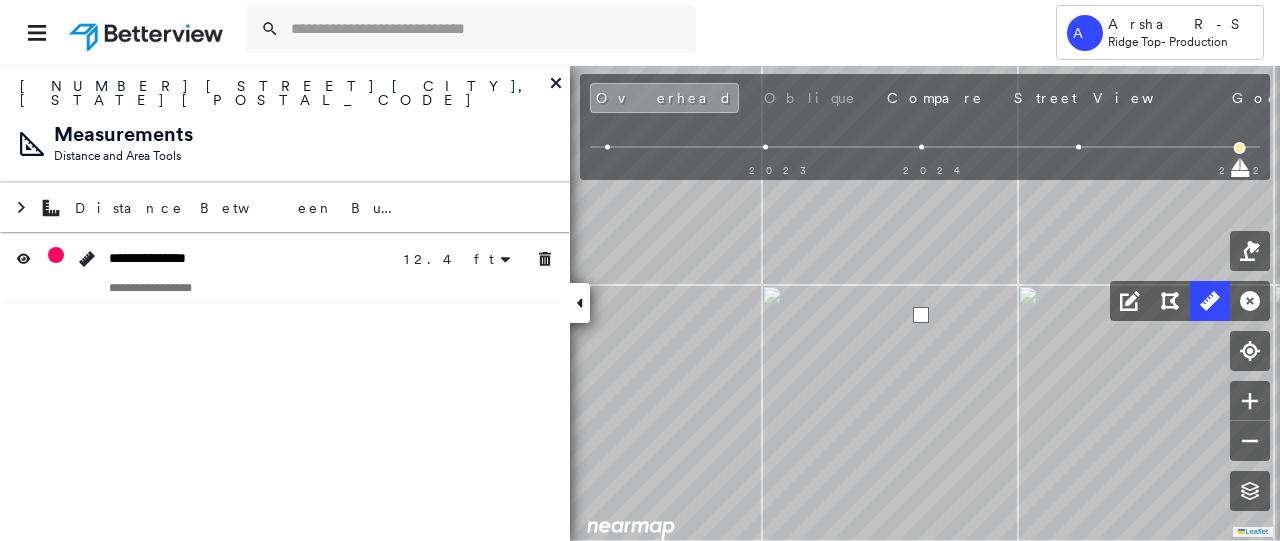 click at bounding box center [921, 315] 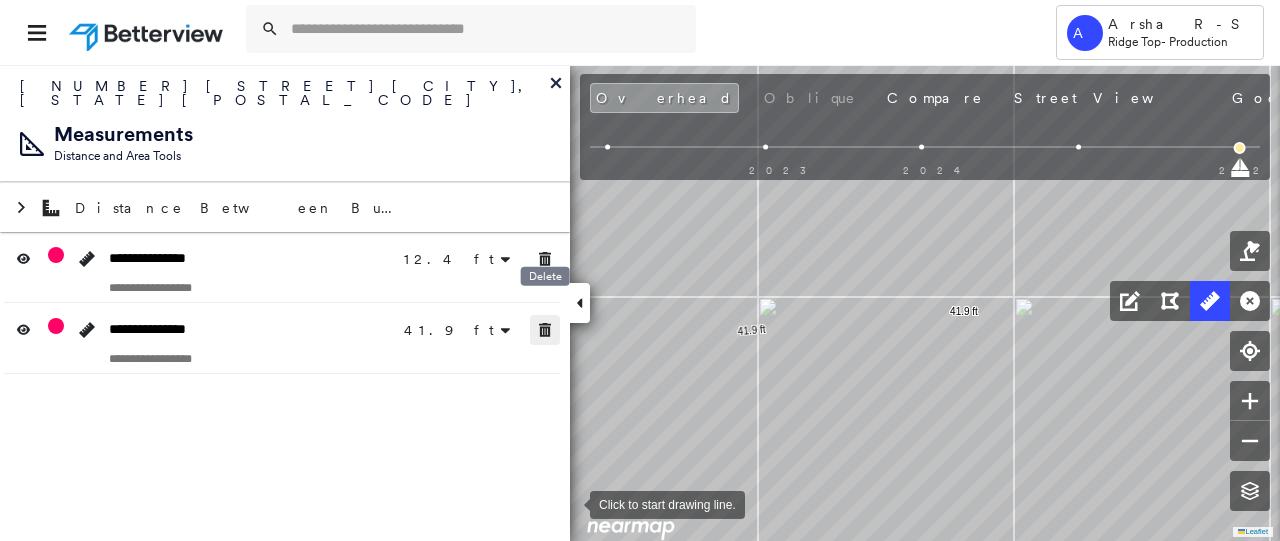 click at bounding box center [545, 330] 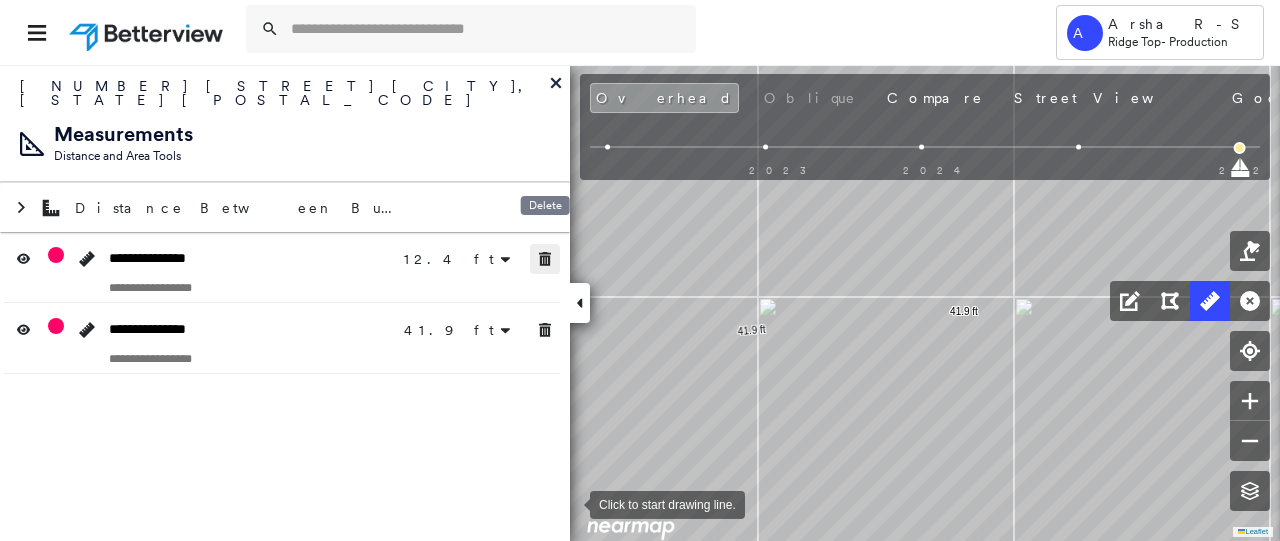 click 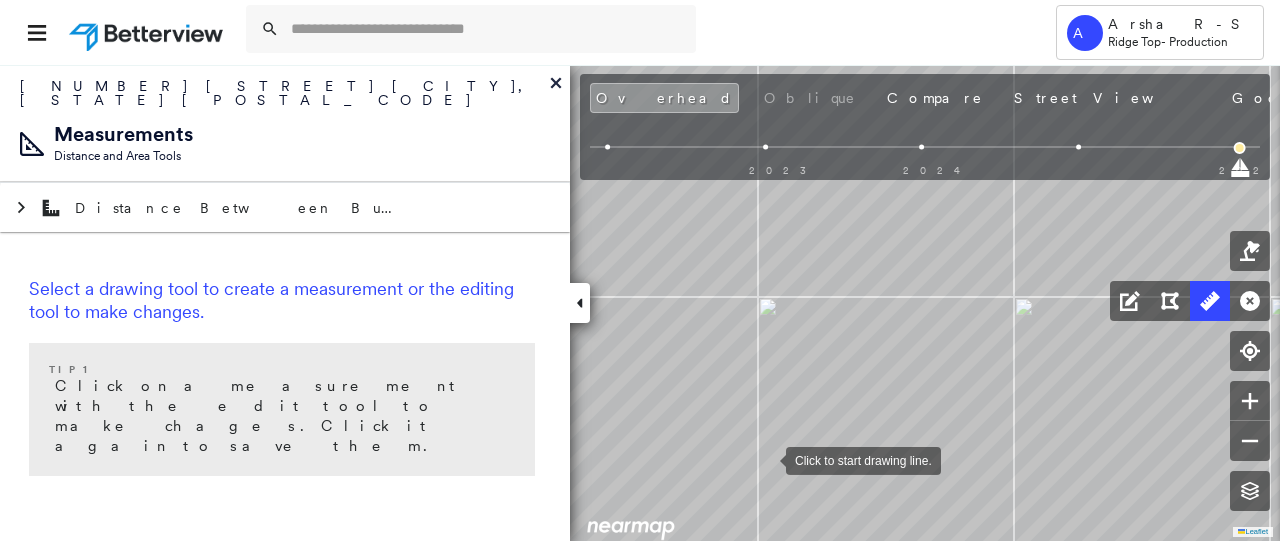 click at bounding box center [766, 459] 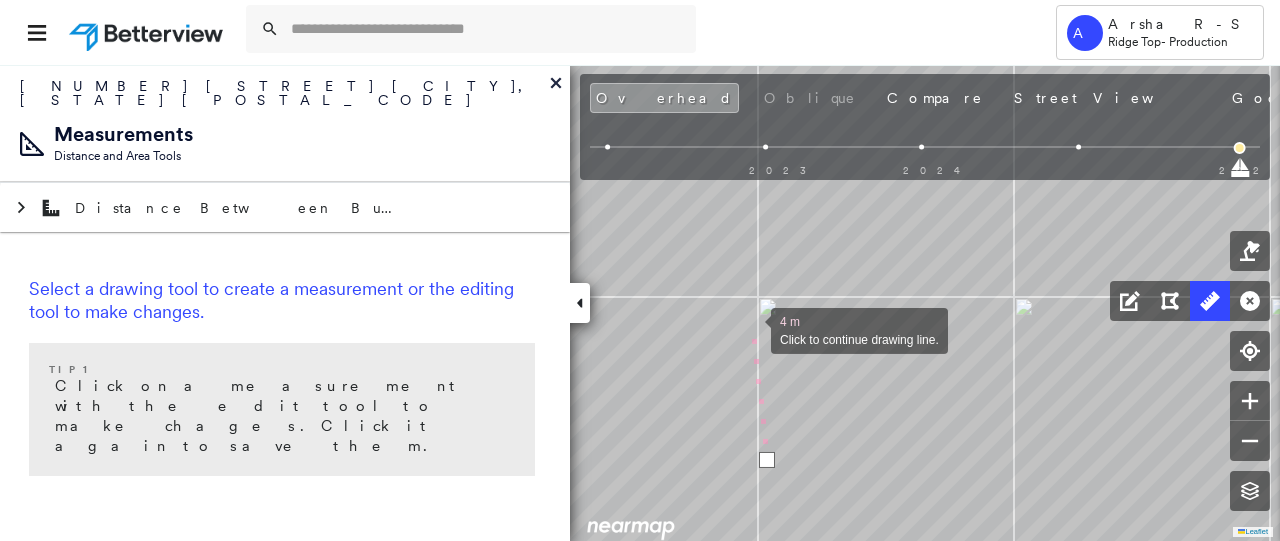 click at bounding box center [751, 329] 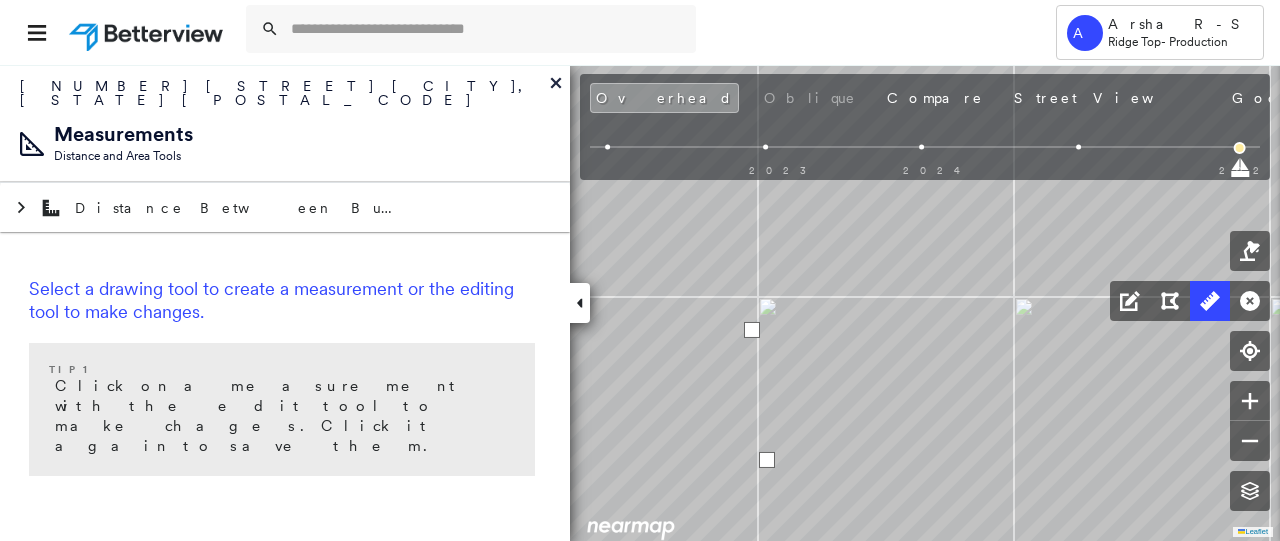 click at bounding box center [752, 330] 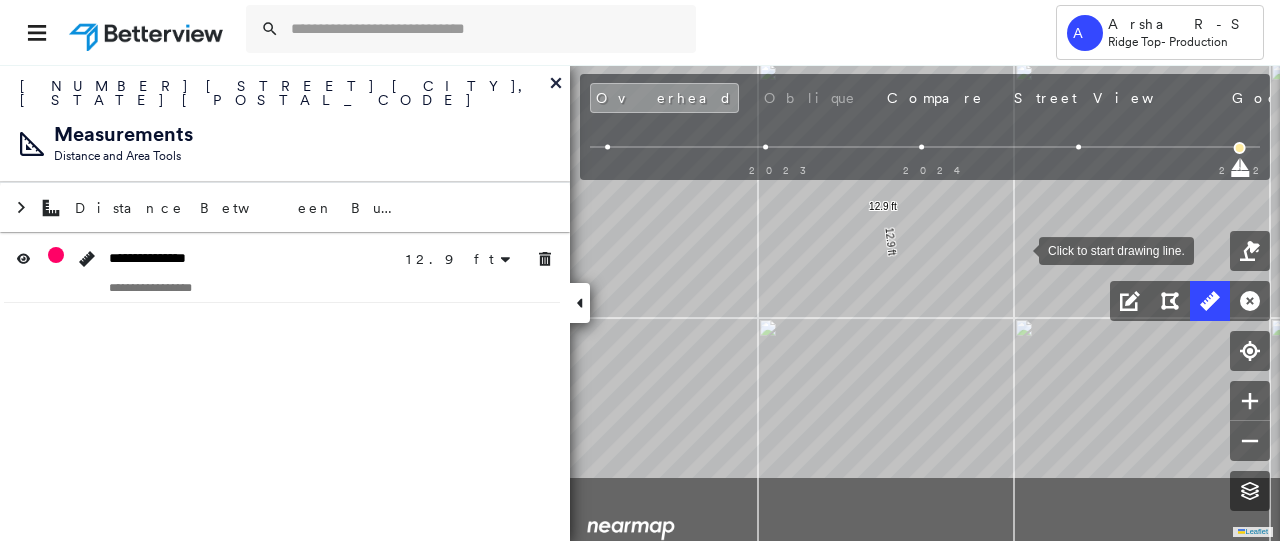 drag, startPoint x: 1002, startPoint y: 277, endPoint x: 1018, endPoint y: 251, distance: 30.528675 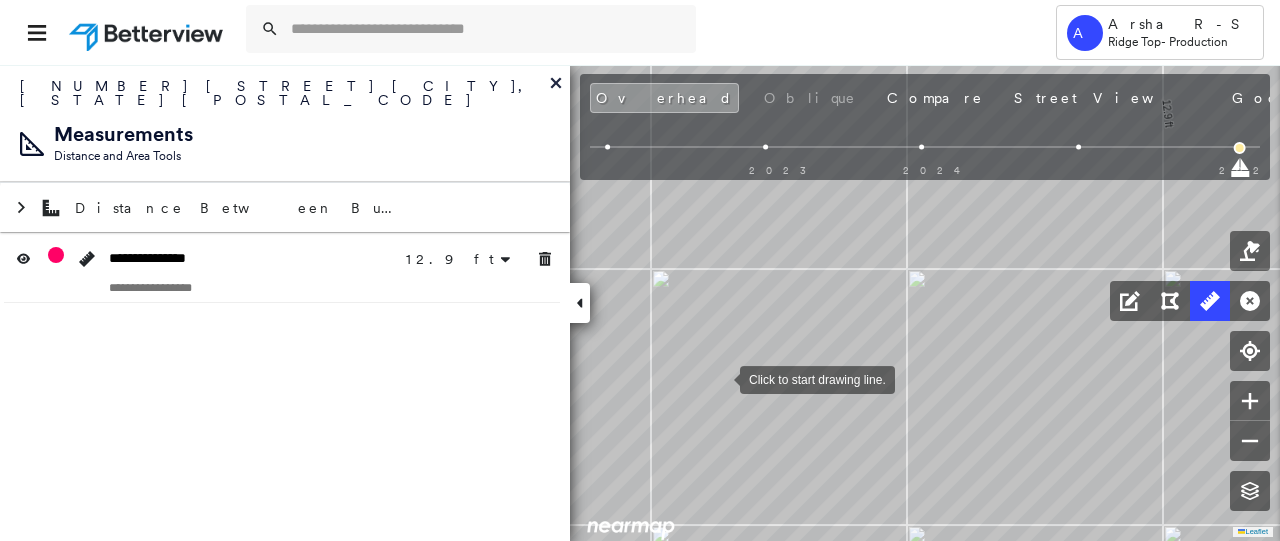 click at bounding box center (720, 378) 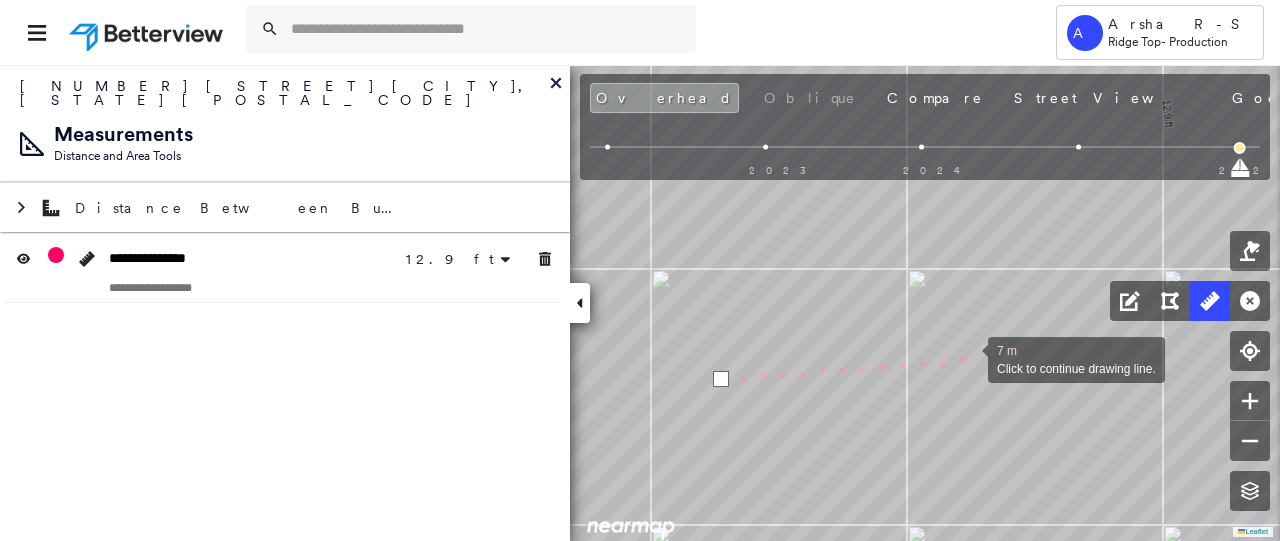 click at bounding box center (968, 358) 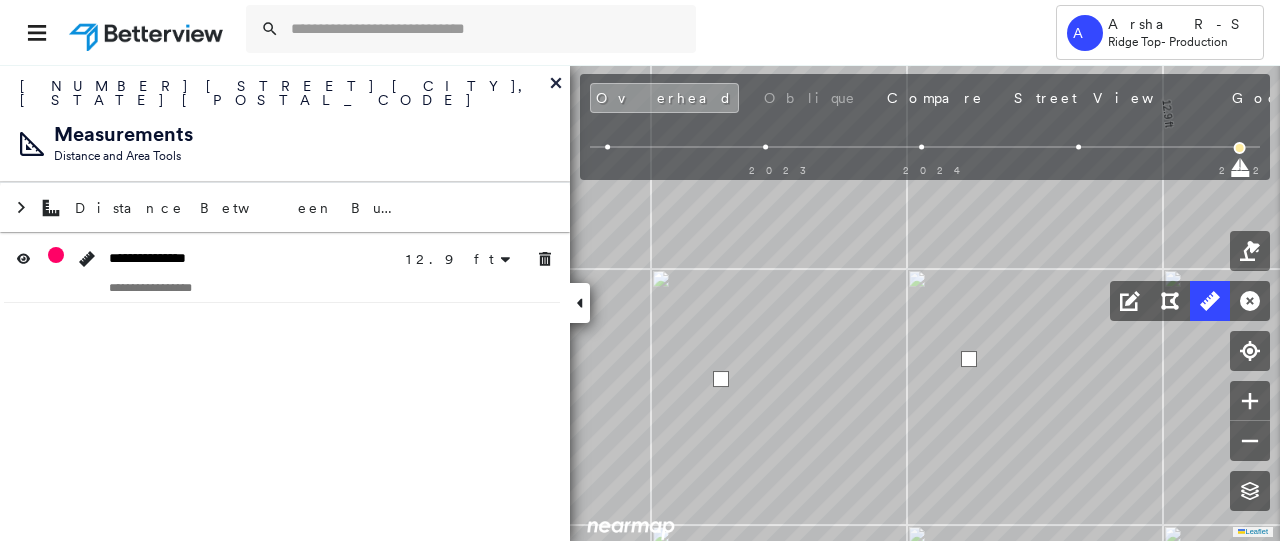 click at bounding box center (969, 359) 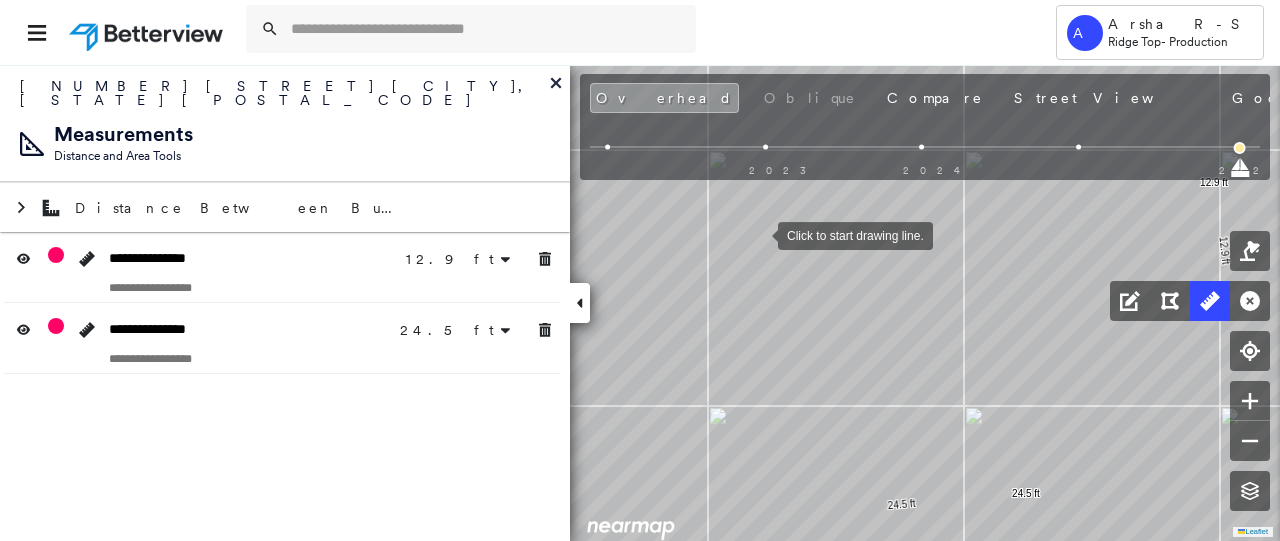 click at bounding box center [758, 234] 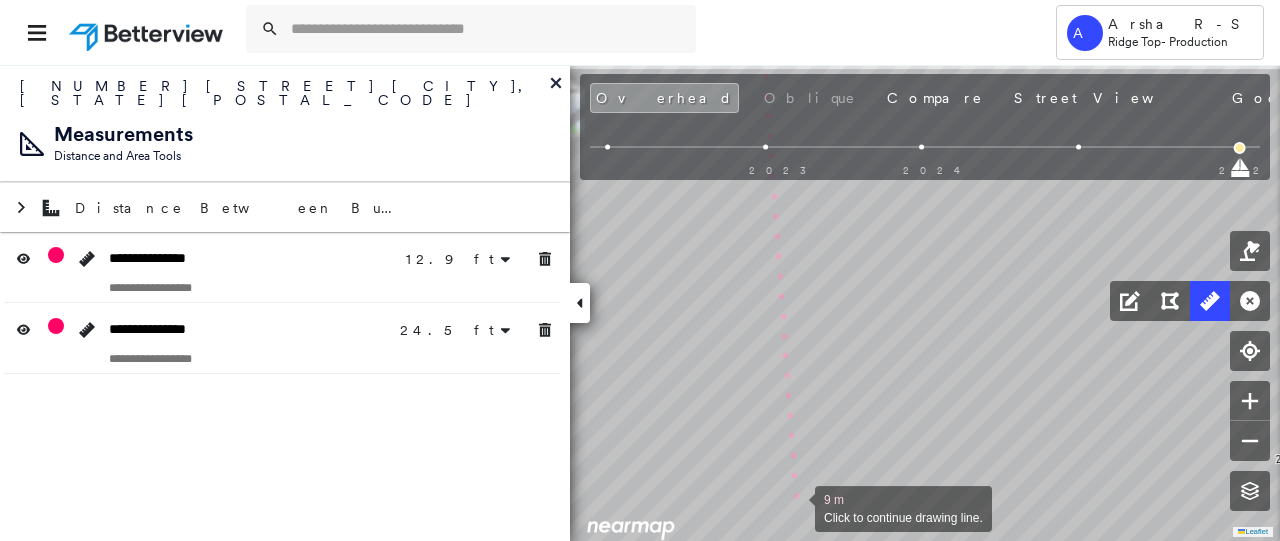 click at bounding box center (795, 507) 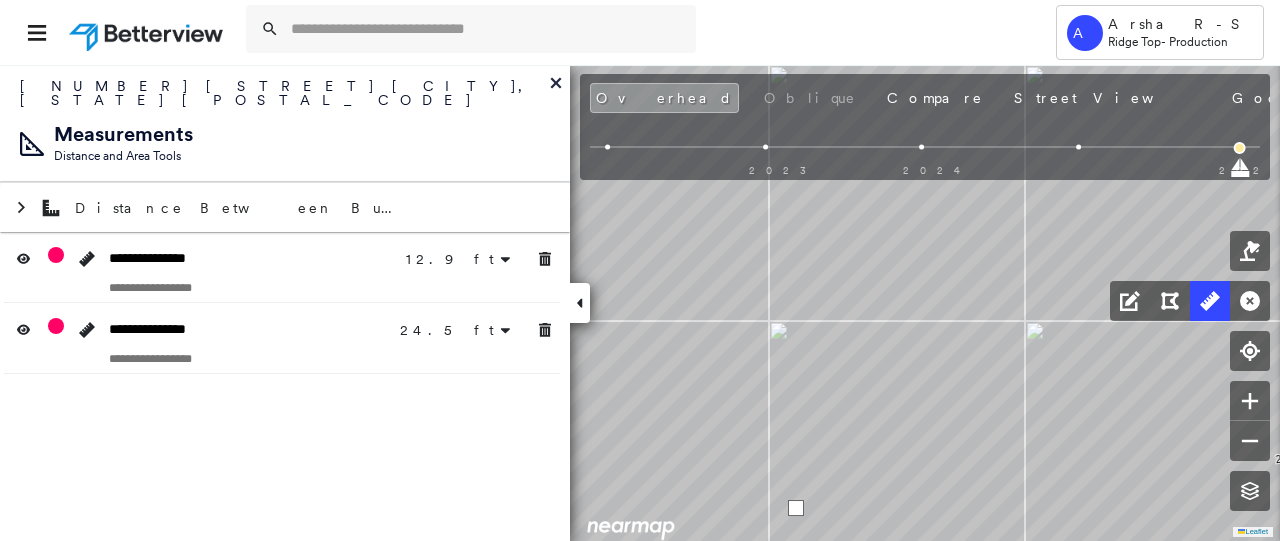click at bounding box center (796, 508) 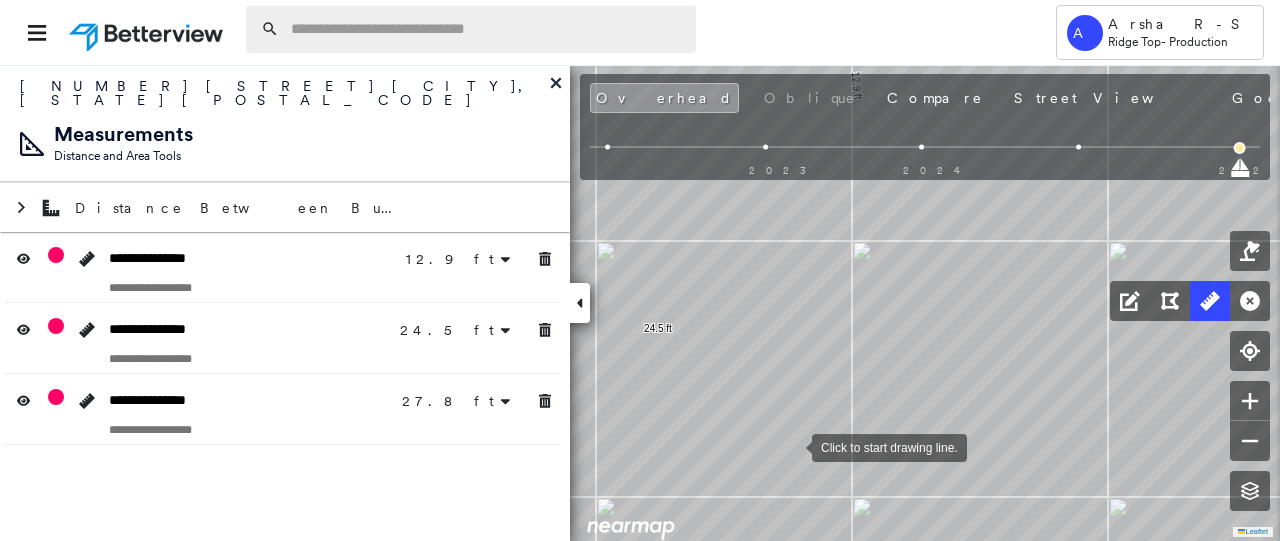 click at bounding box center [487, 29] 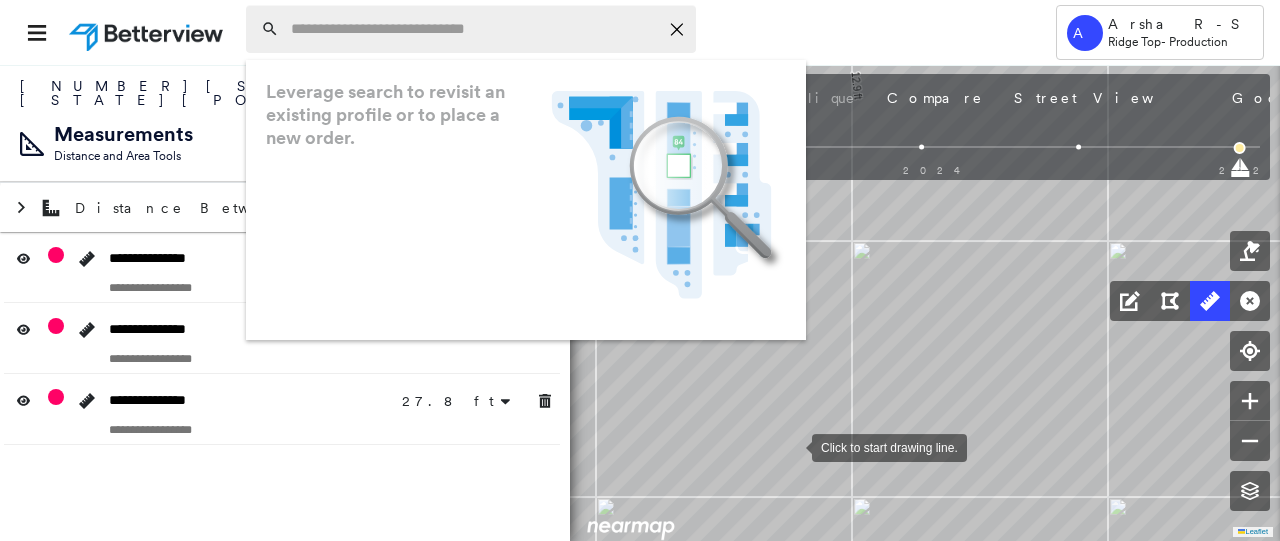 paste on "**********" 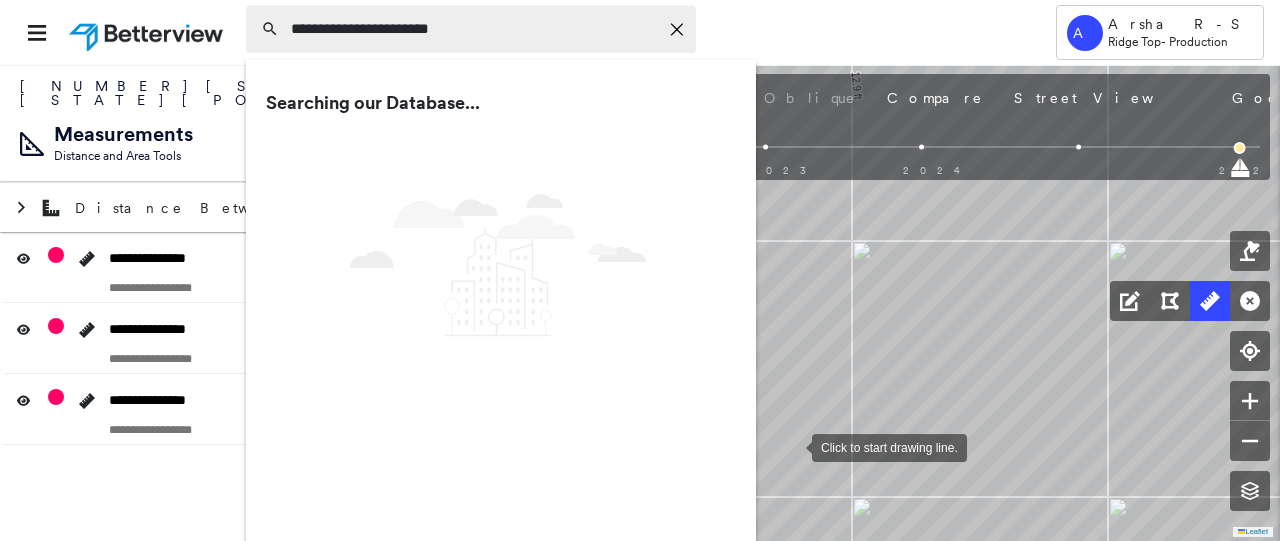 type on "**********" 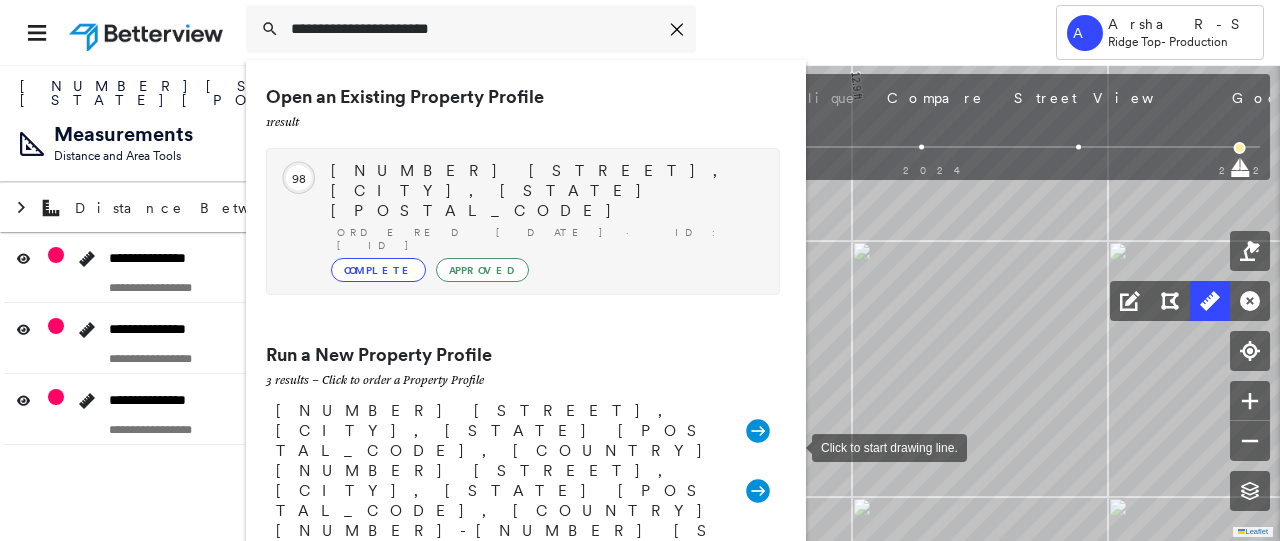 click on "Ordered [DATE] · ID: [ID]" at bounding box center (548, 239) 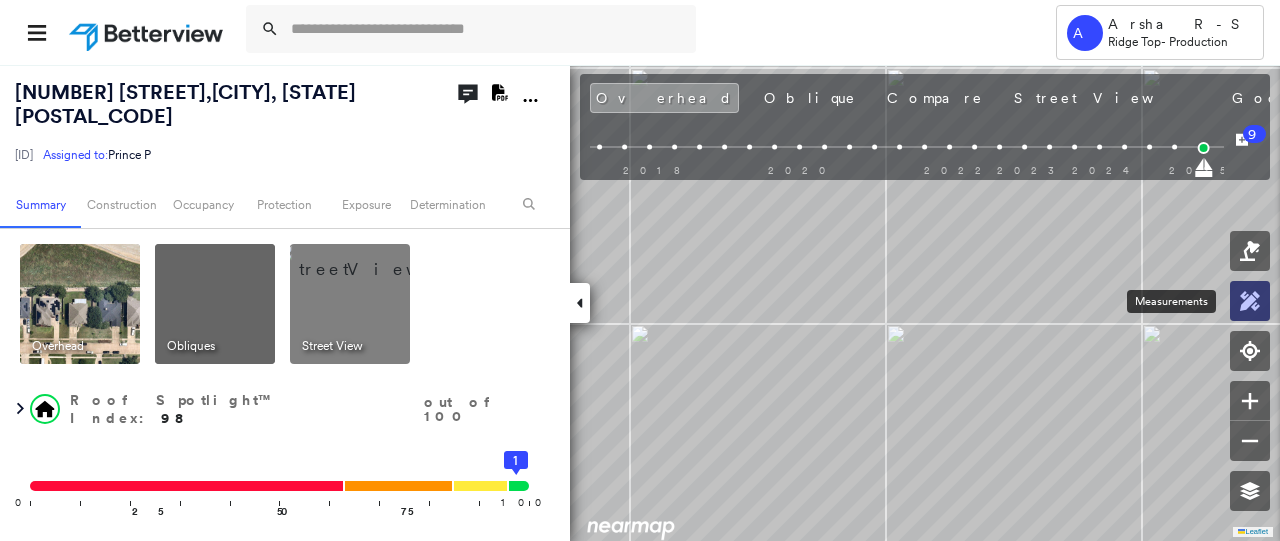 click at bounding box center (1250, 301) 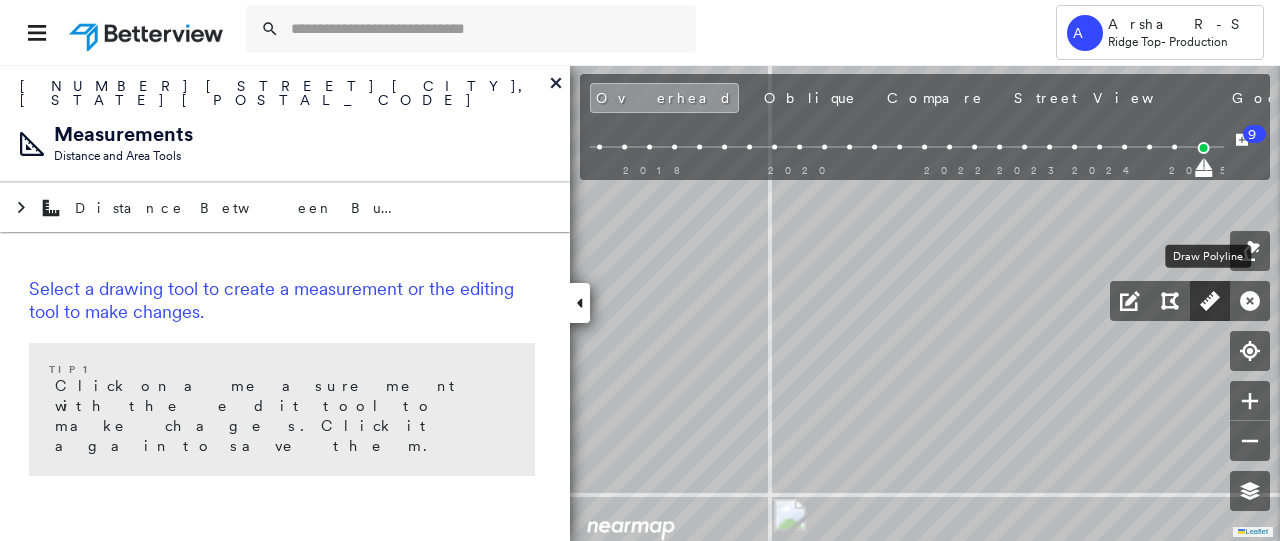 click 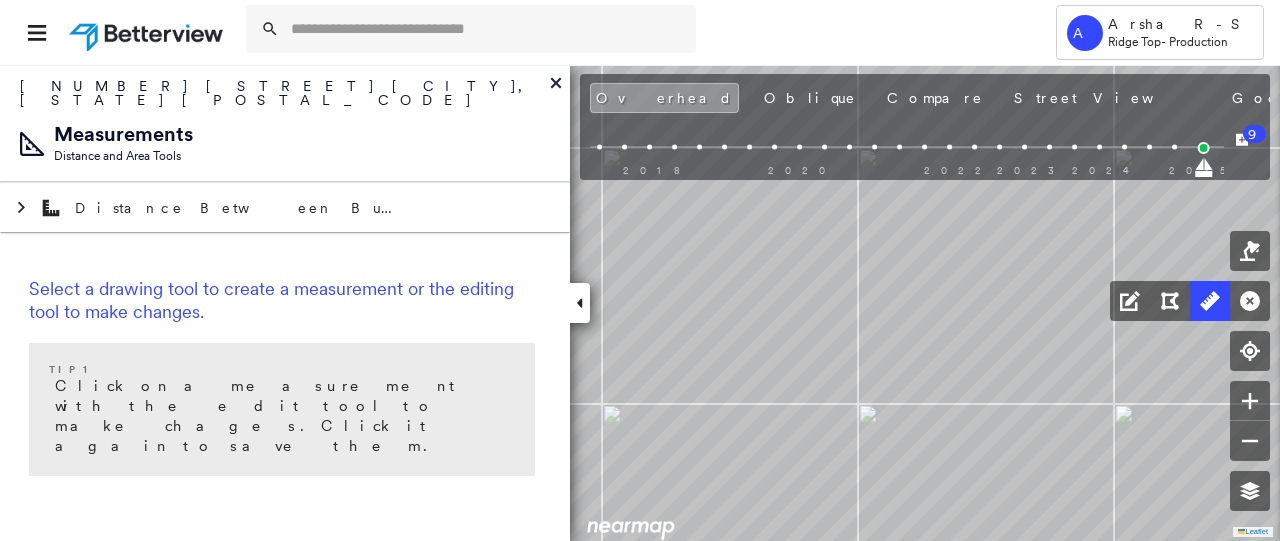 click at bounding box center (790, 166) 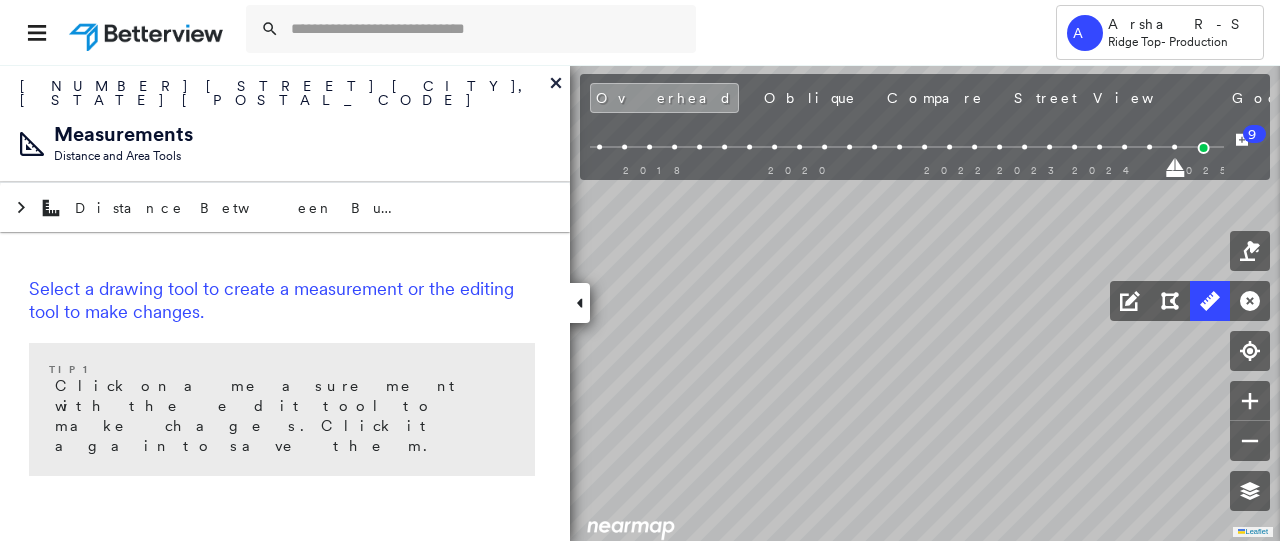 click at bounding box center [790, 166] 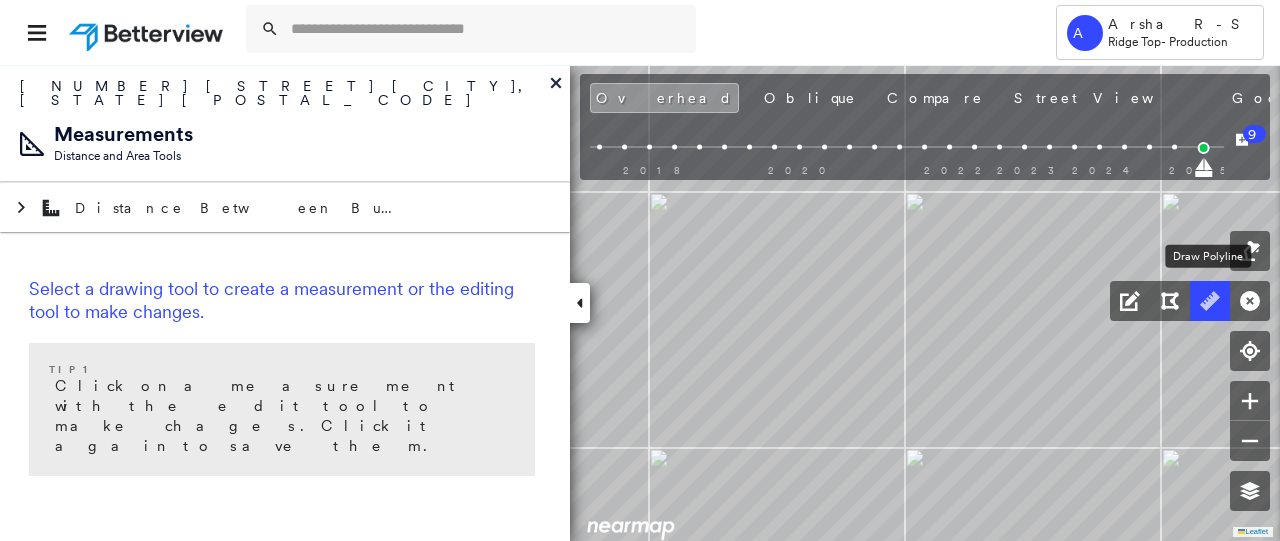 click 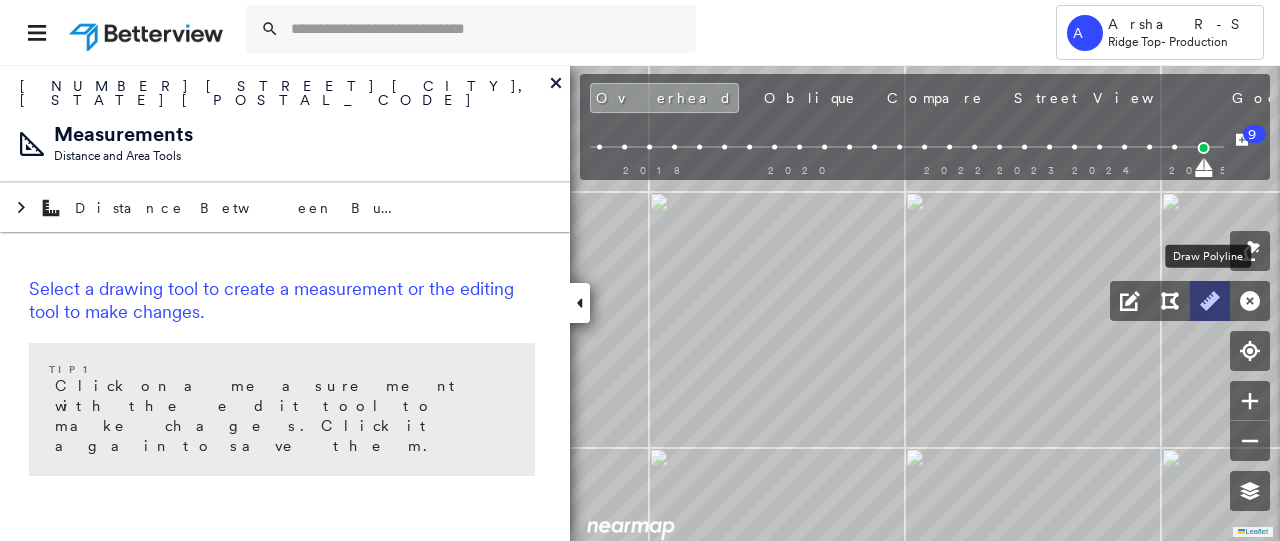 click 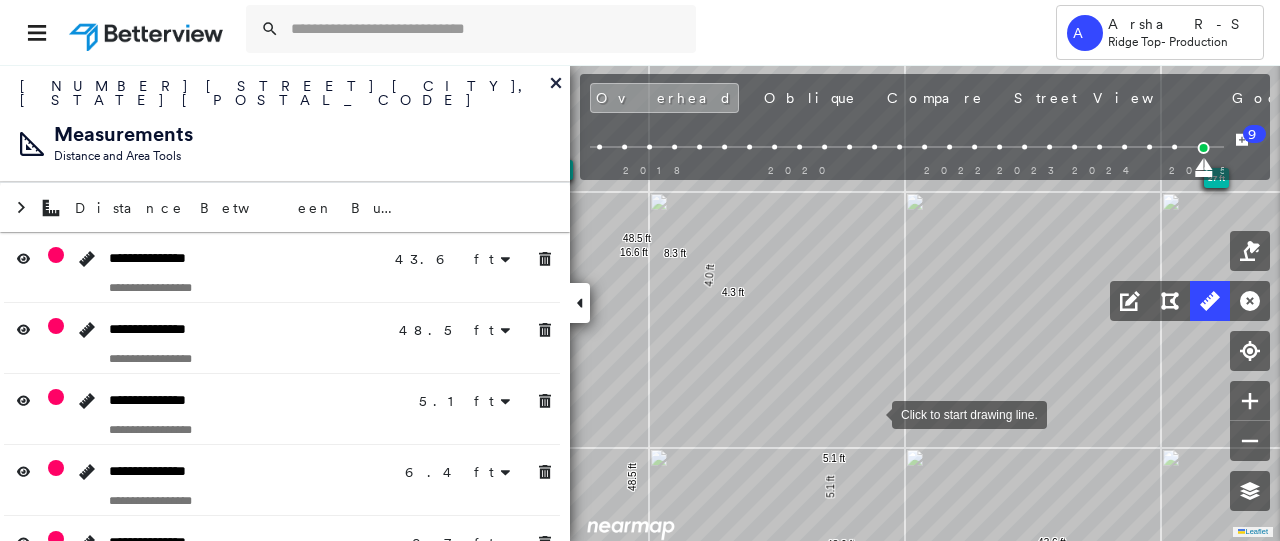 click at bounding box center [872, 413] 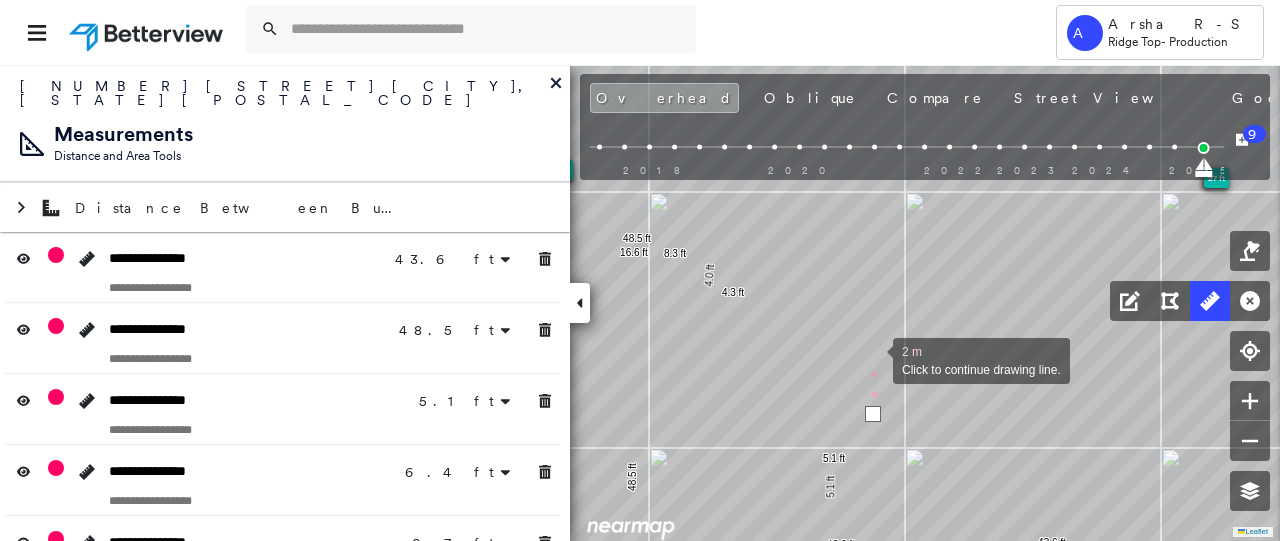 click at bounding box center (873, 359) 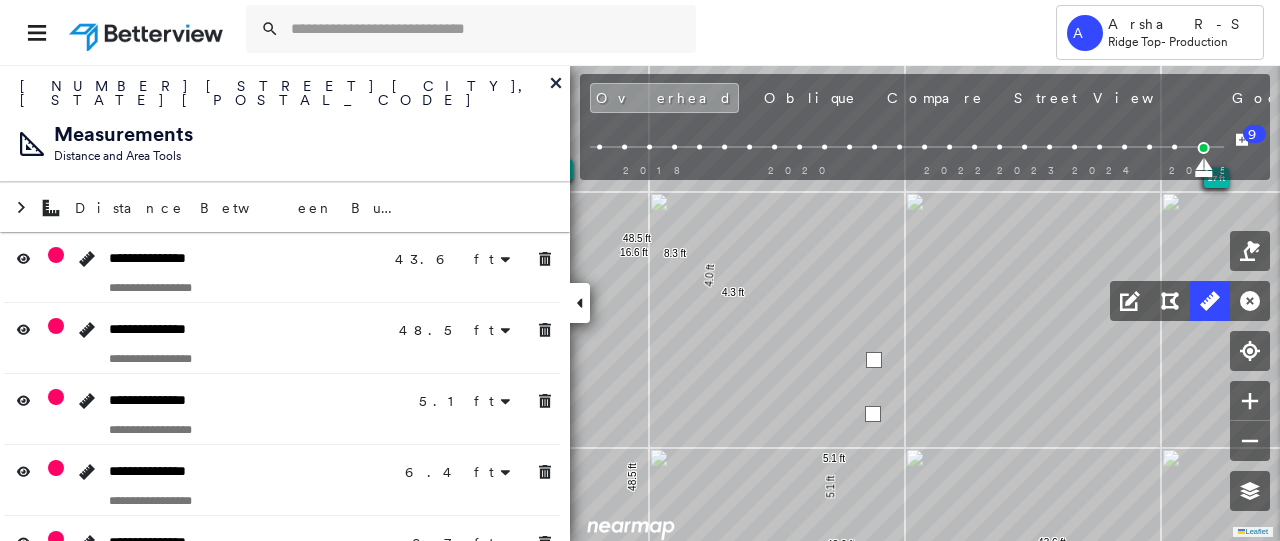 click at bounding box center (874, 360) 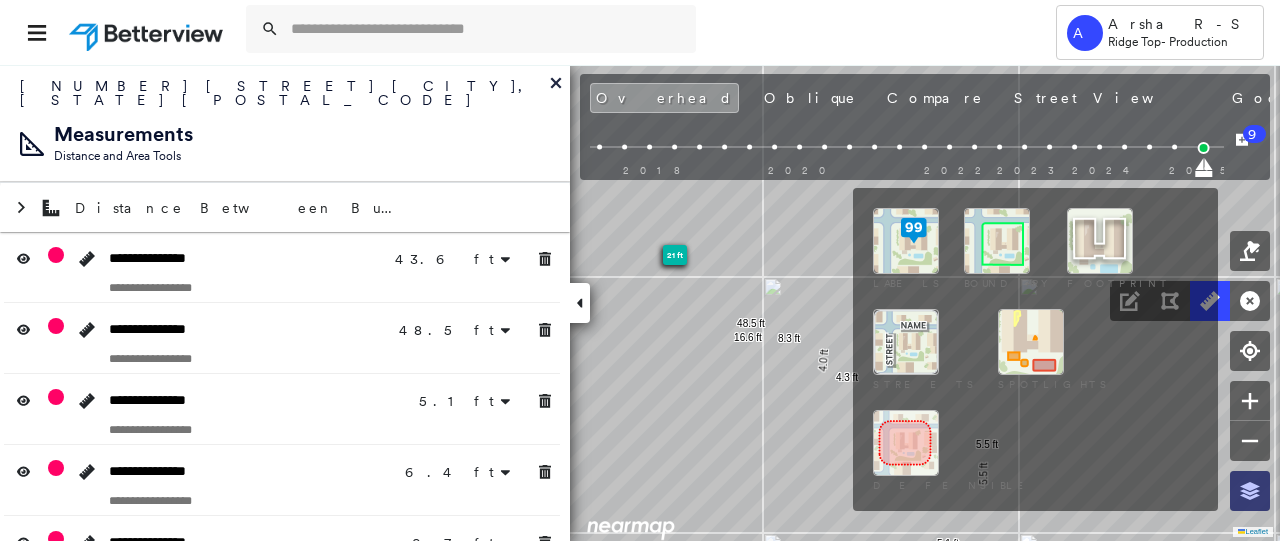 click at bounding box center (1250, 491) 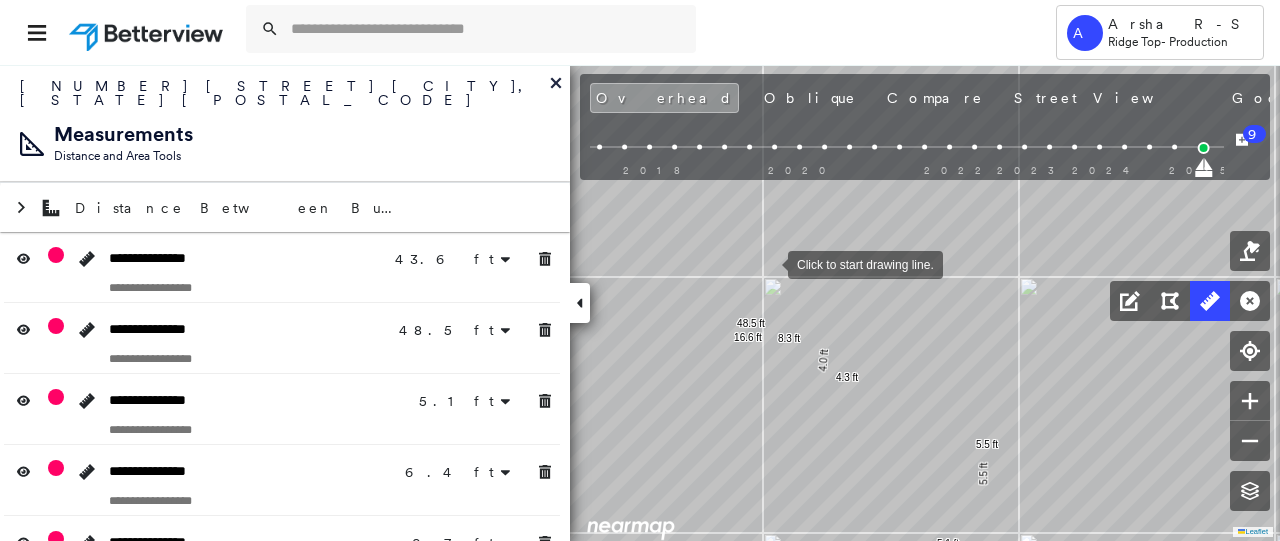click at bounding box center (768, 263) 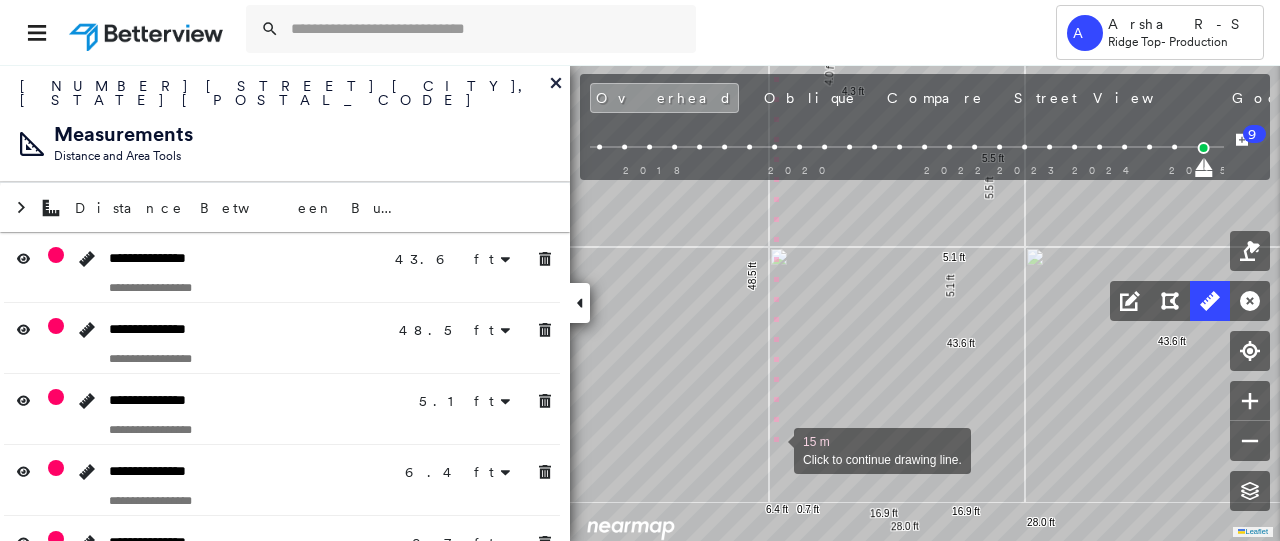 click at bounding box center (774, 449) 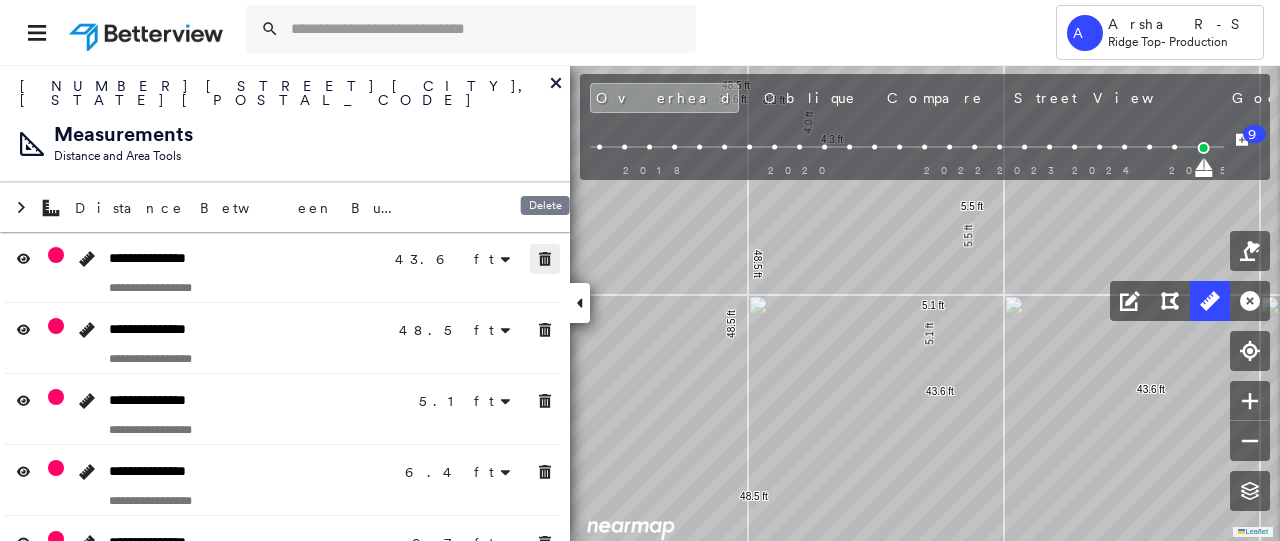 click 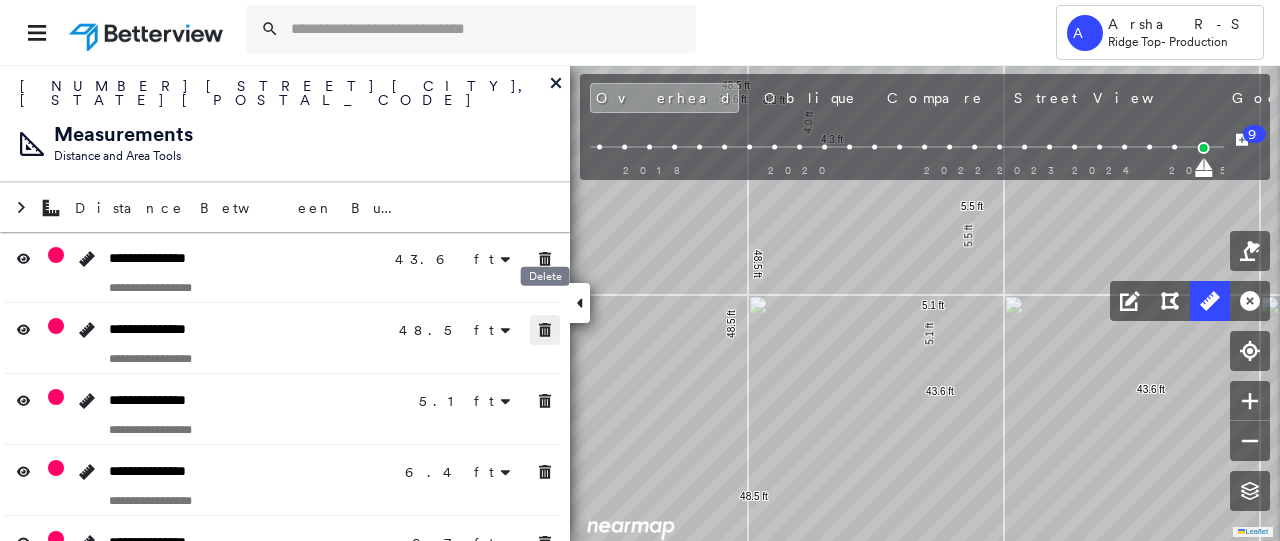 click 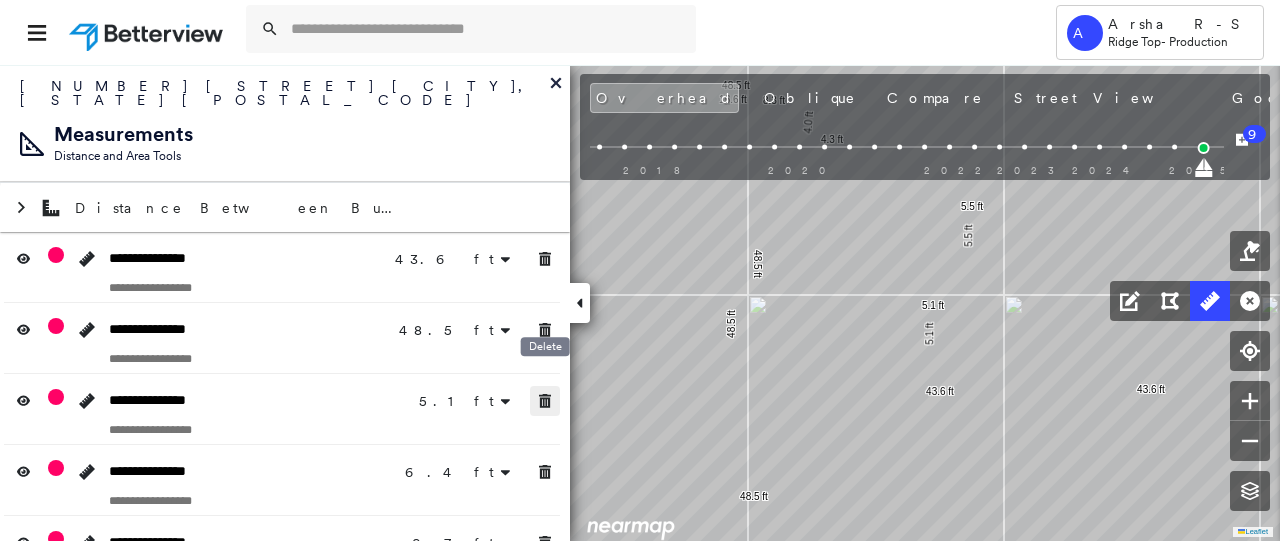 click at bounding box center (545, 401) 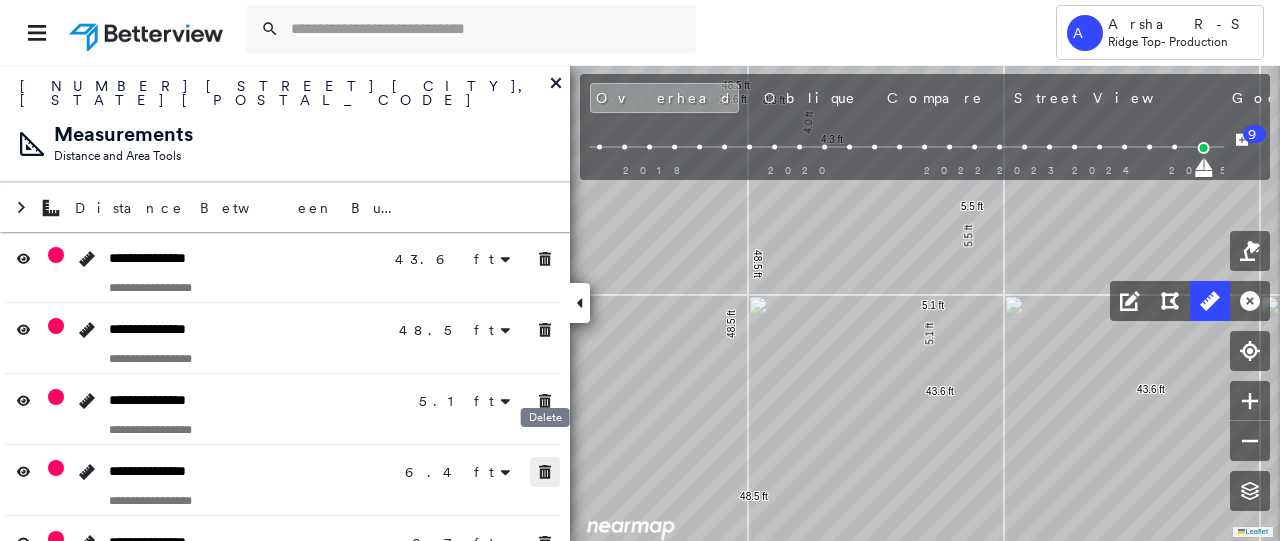 click 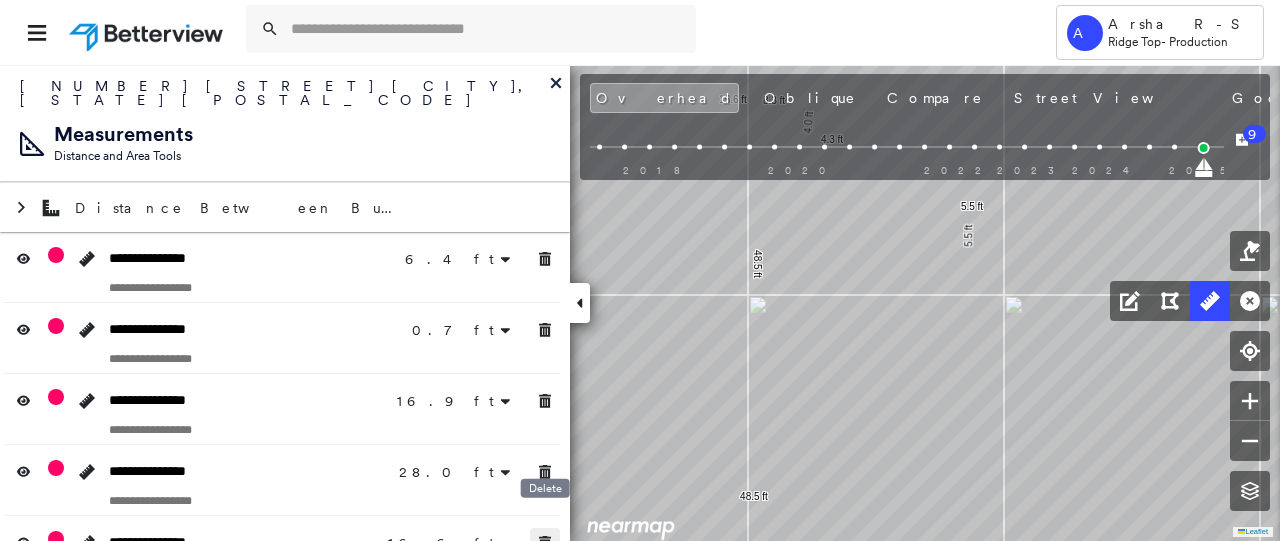 click 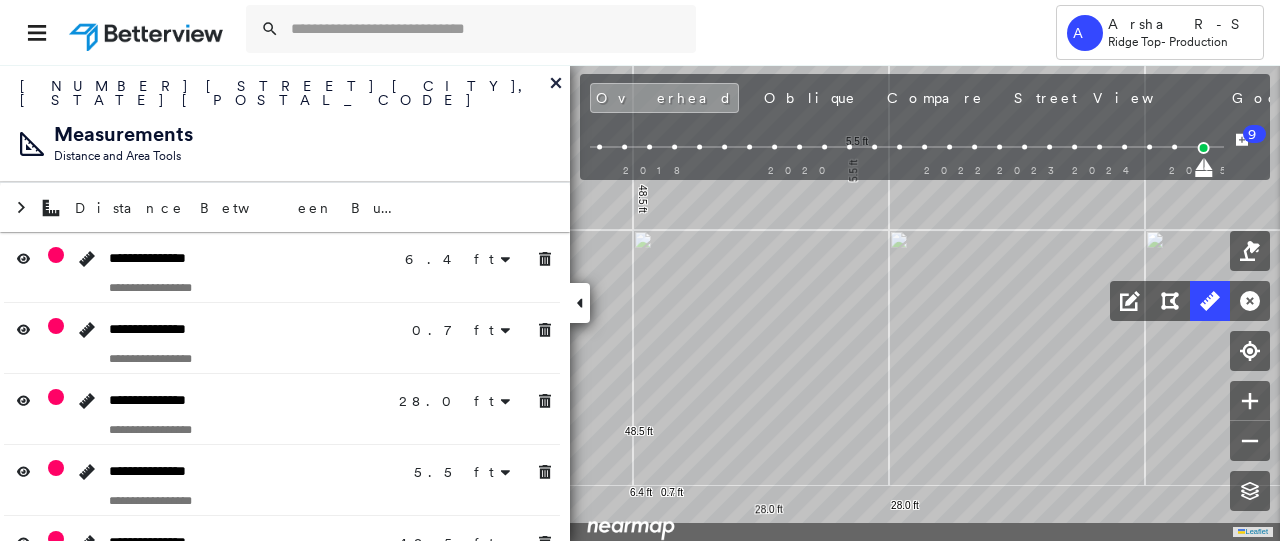 click on "6.4 ft 6.4 ft 0.7 ft 28.0 ft 28.0 ft 5.5 ft 5.5 ft 48.5 ft 48.5 ft Click to start drawing line." at bounding box center (-115, -1) 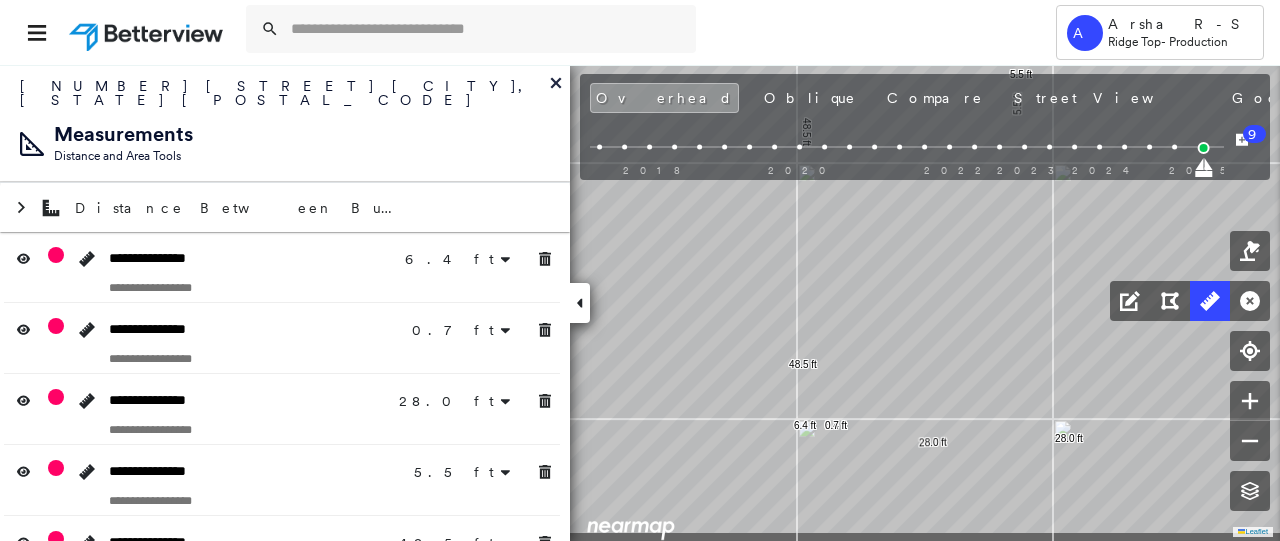 click on "6.4 ft 6.4 ft 0.7 ft 28.0 ft 28.0 ft 5.5 ft 5.5 ft 48.5 ft 48.5 ft Click to start drawing line." at bounding box center (49, -68) 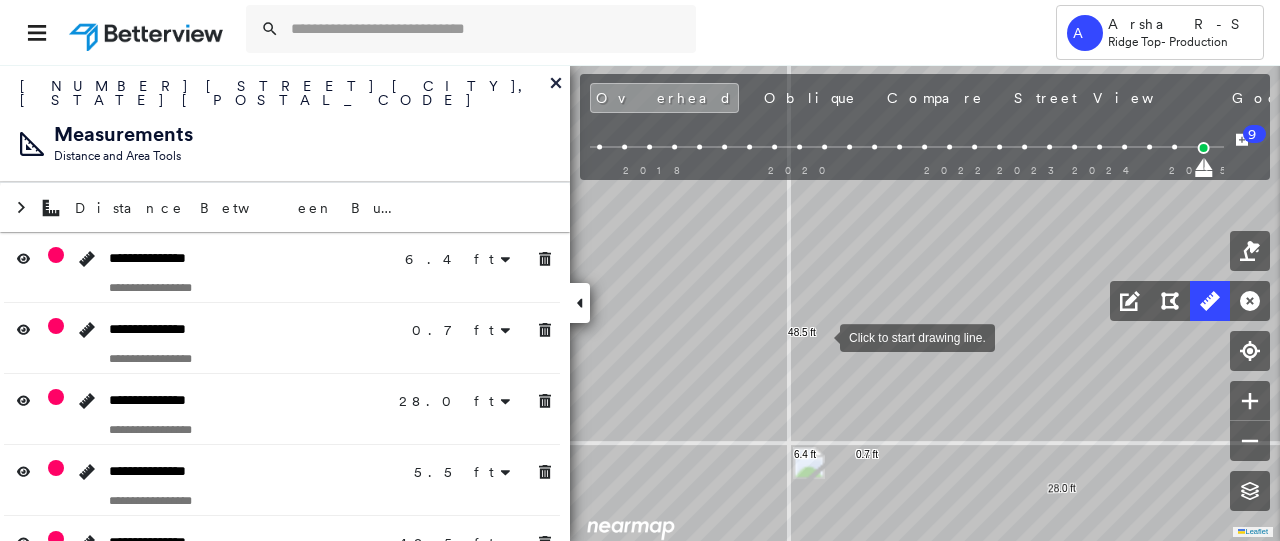 click at bounding box center (820, 336) 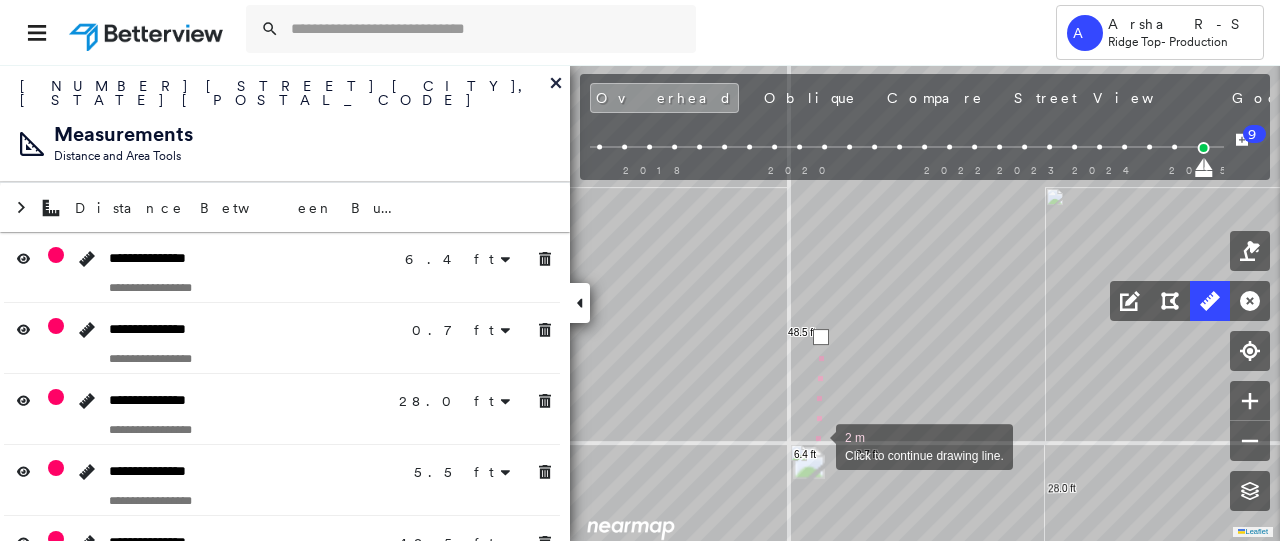 click at bounding box center (816, 445) 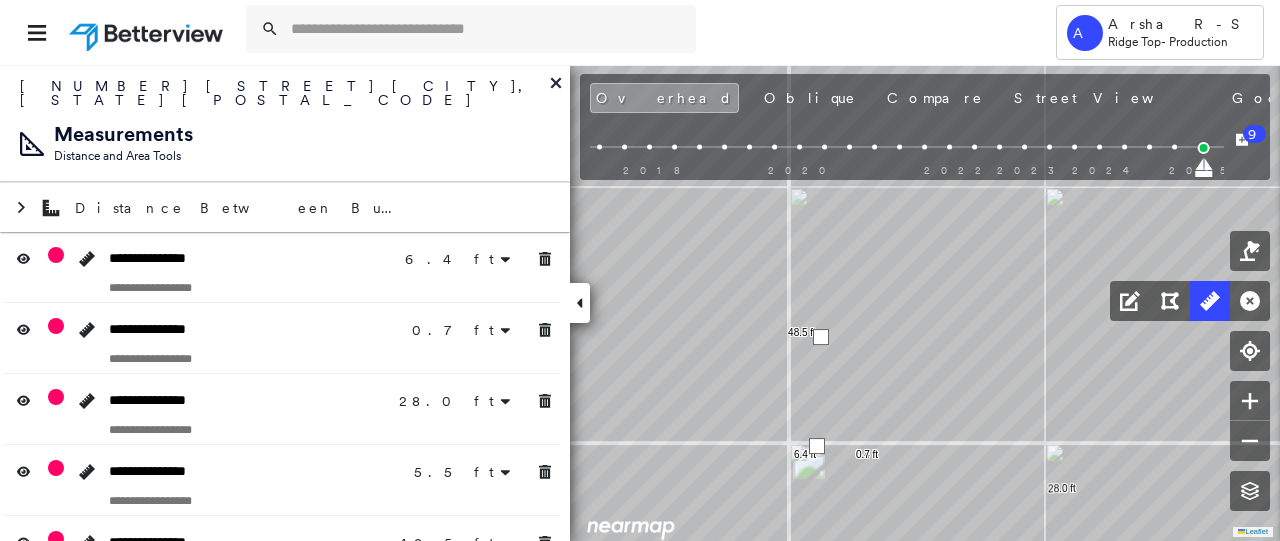 click at bounding box center [817, 446] 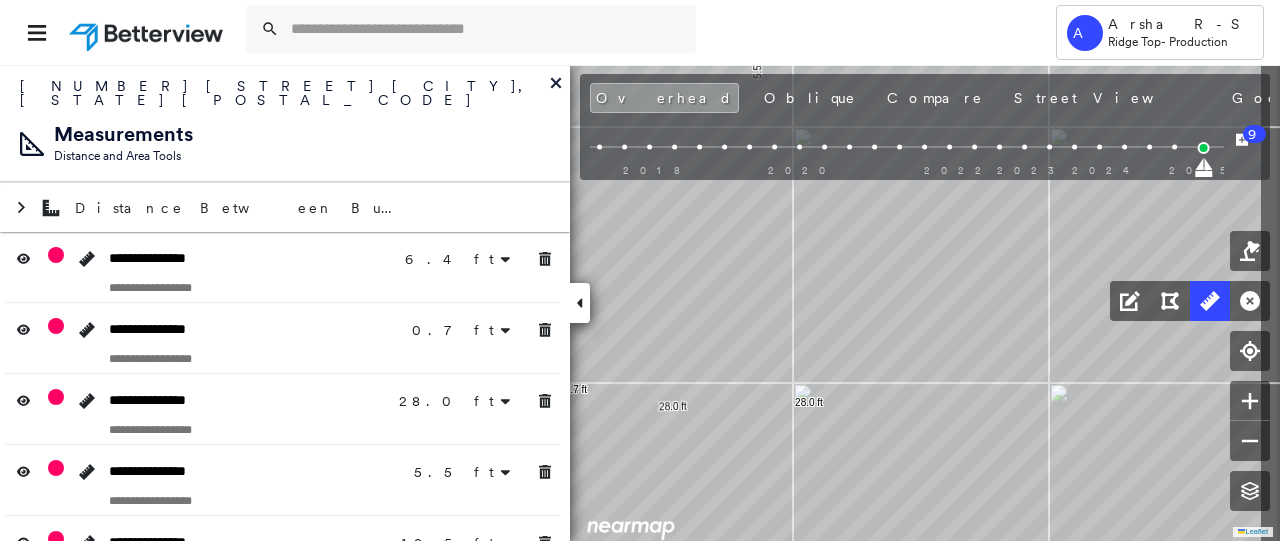 drag, startPoint x: 963, startPoint y: 347, endPoint x: 816, endPoint y: 345, distance: 147.01361 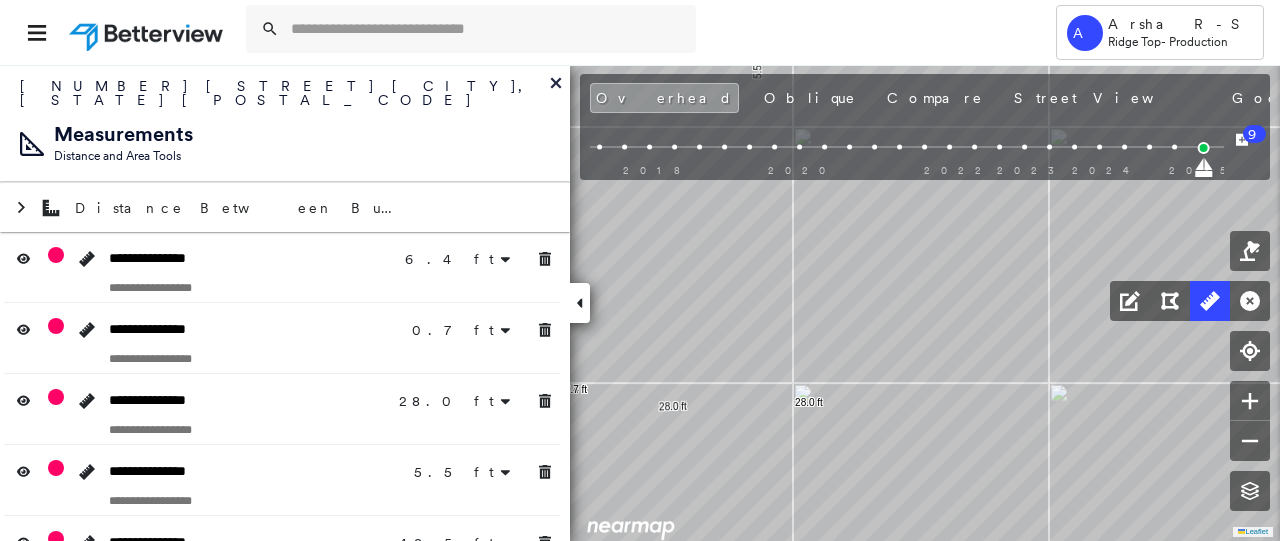 click on "[YEAR] [YEAR] [YEAR] [YEAR] [YEAR] [YEAR] [YEAR] [YEAR] 9" at bounding box center [925, 150] 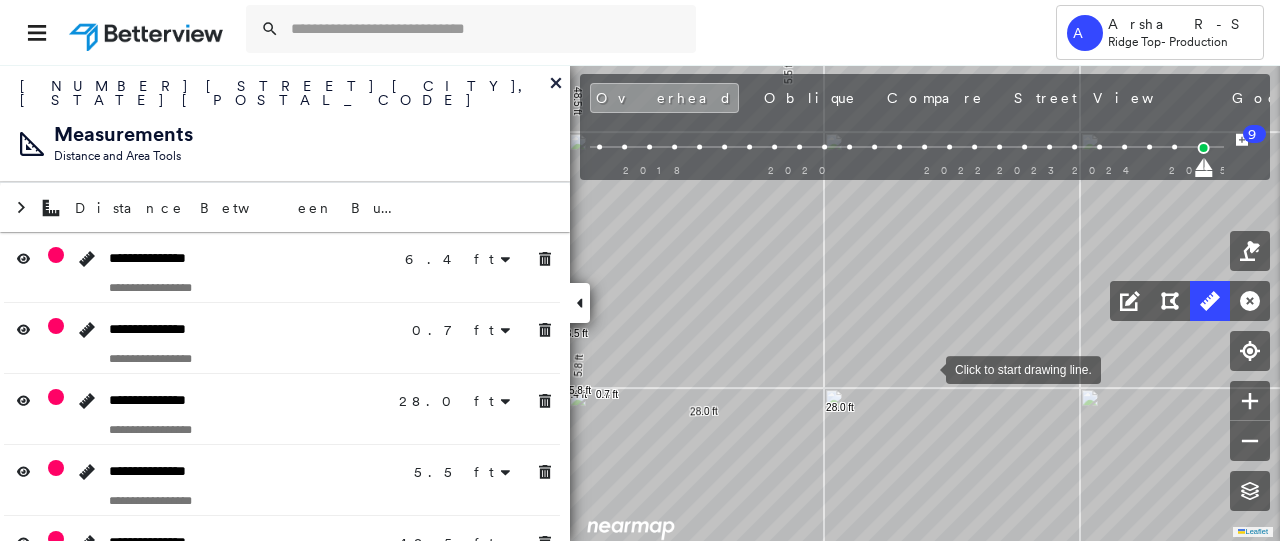 drag, startPoint x: 894, startPoint y: 362, endPoint x: 925, endPoint y: 367, distance: 31.400637 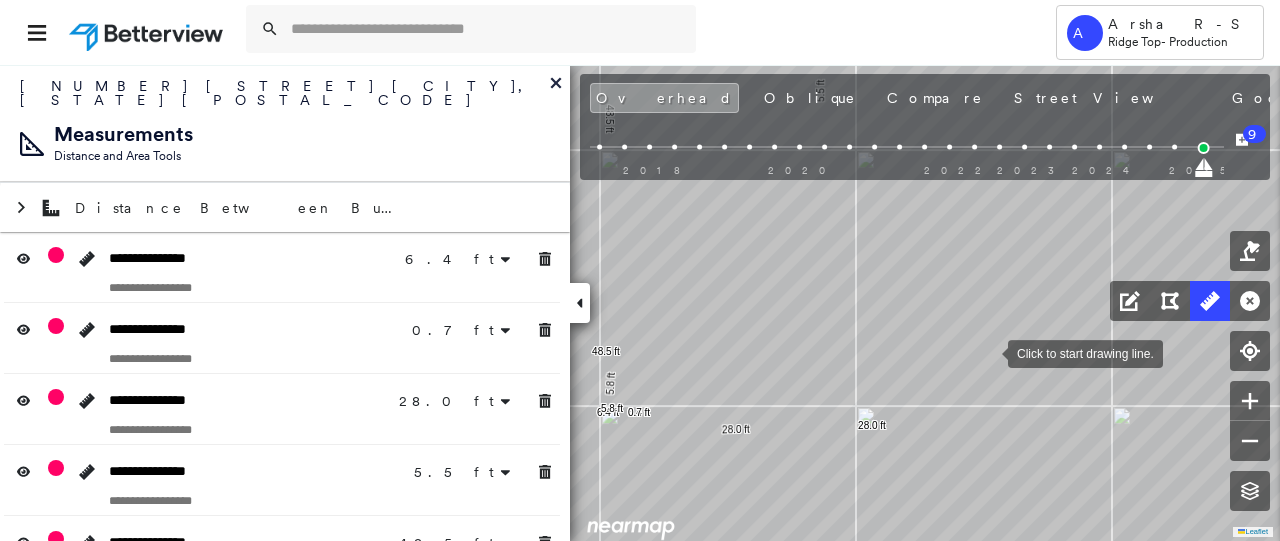drag, startPoint x: 955, startPoint y: 330, endPoint x: 986, endPoint y: 349, distance: 36.359318 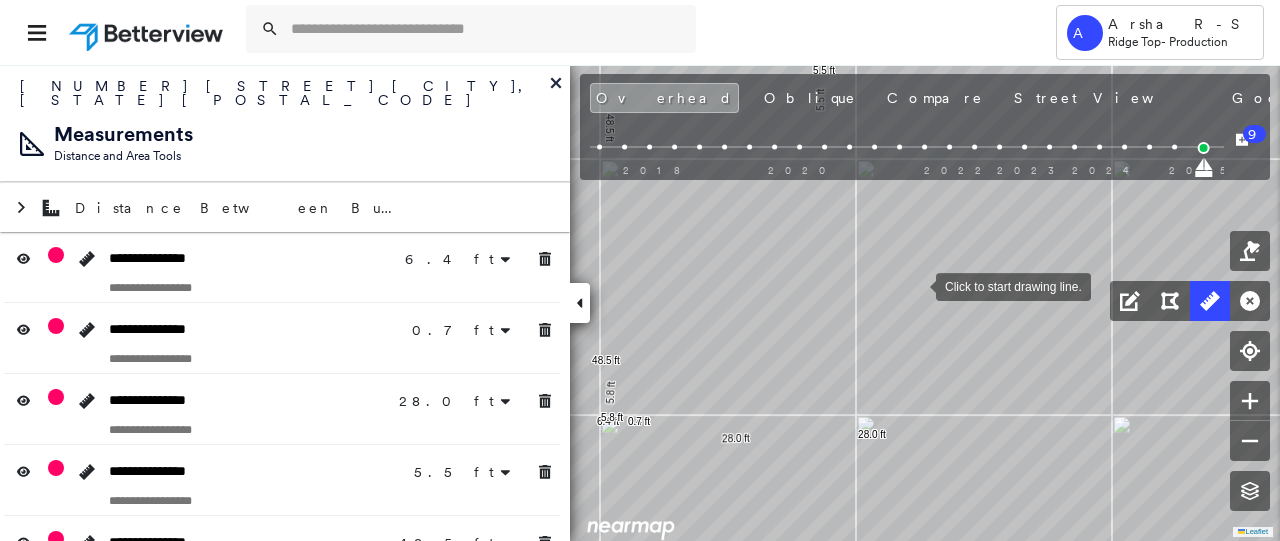 drag, startPoint x: 916, startPoint y: 276, endPoint x: 885, endPoint y: 475, distance: 201.4001 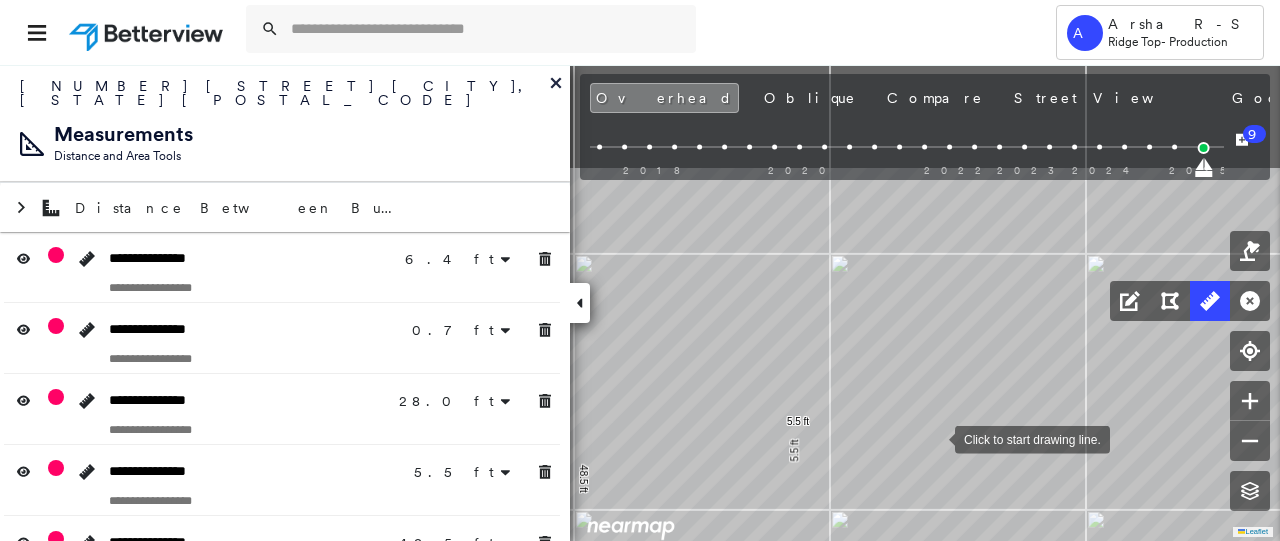 drag, startPoint x: 930, startPoint y: 273, endPoint x: 936, endPoint y: 443, distance: 170.10585 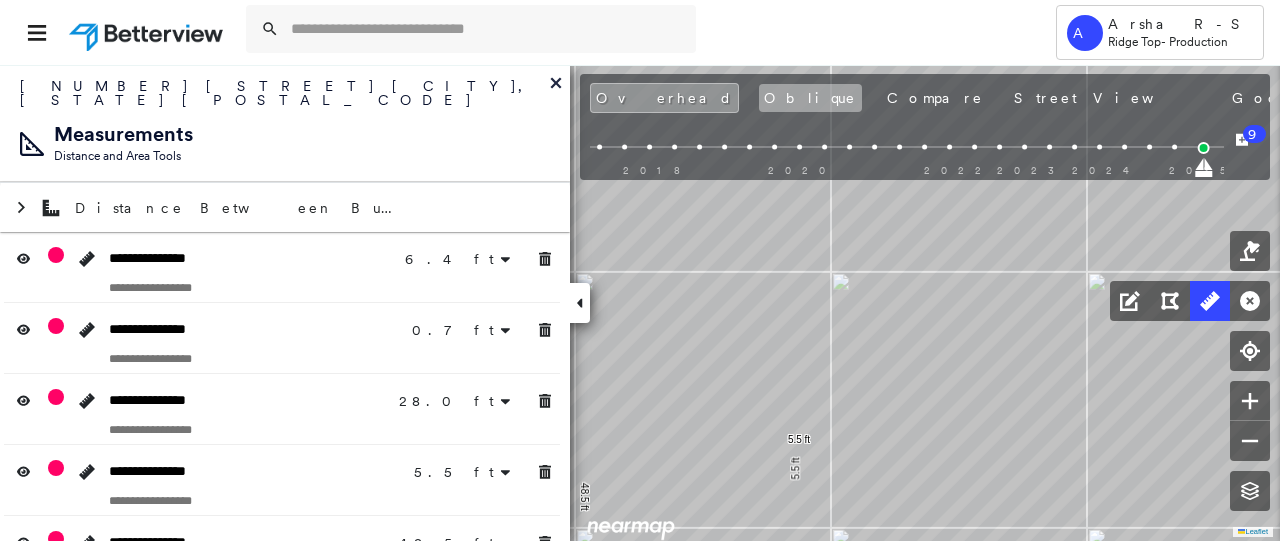 click on "Oblique" at bounding box center [810, 98] 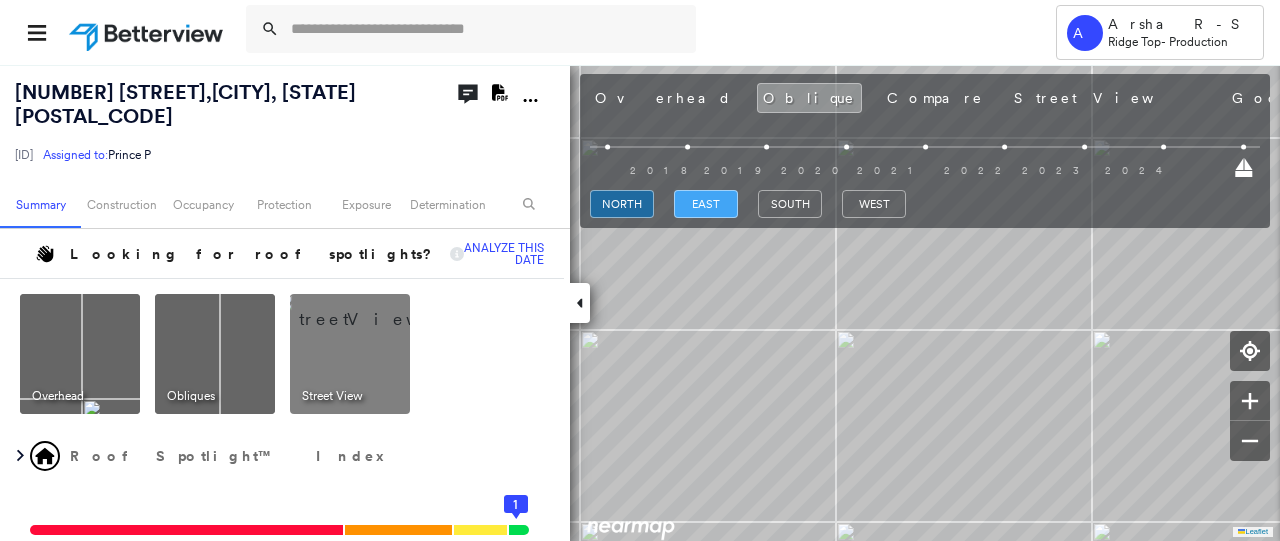 click on "east" at bounding box center (706, 204) 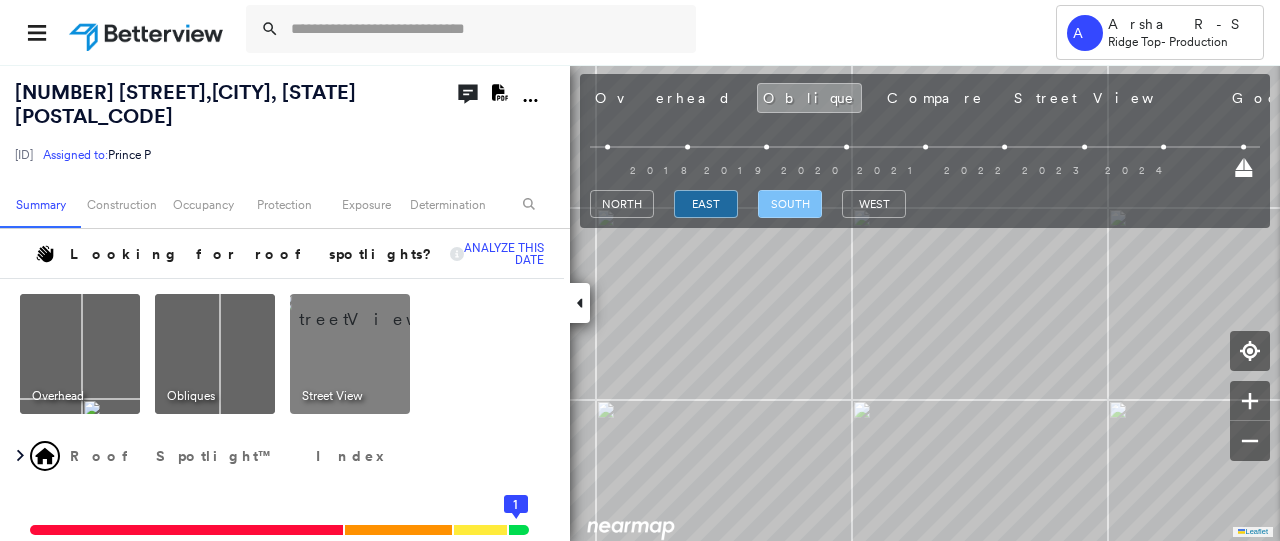 click on "south" at bounding box center [790, 204] 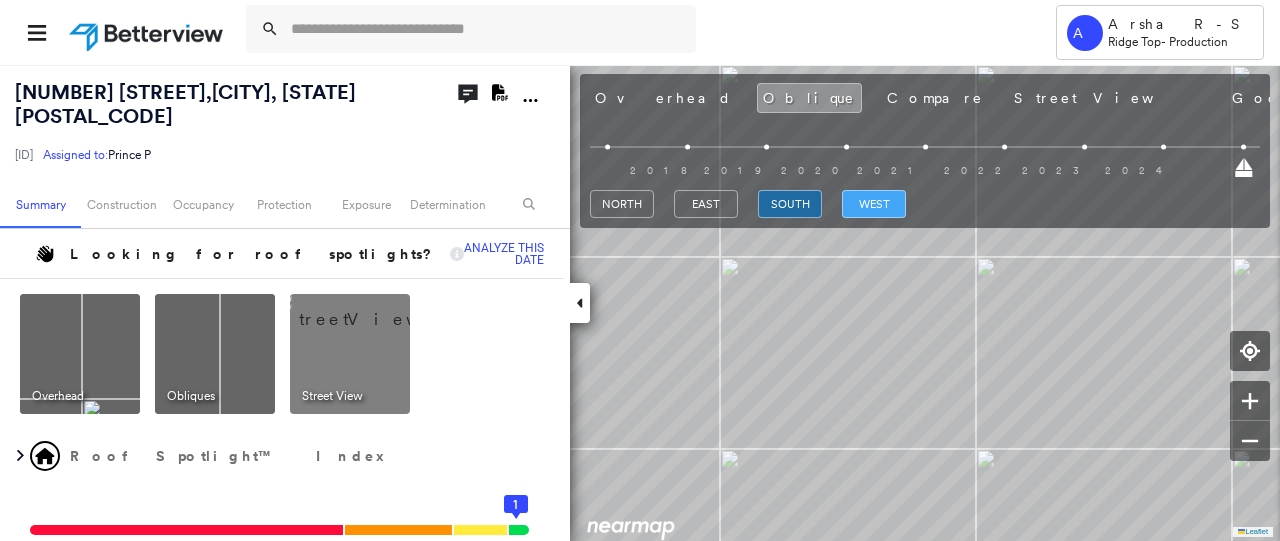 click on "west" at bounding box center [874, 204] 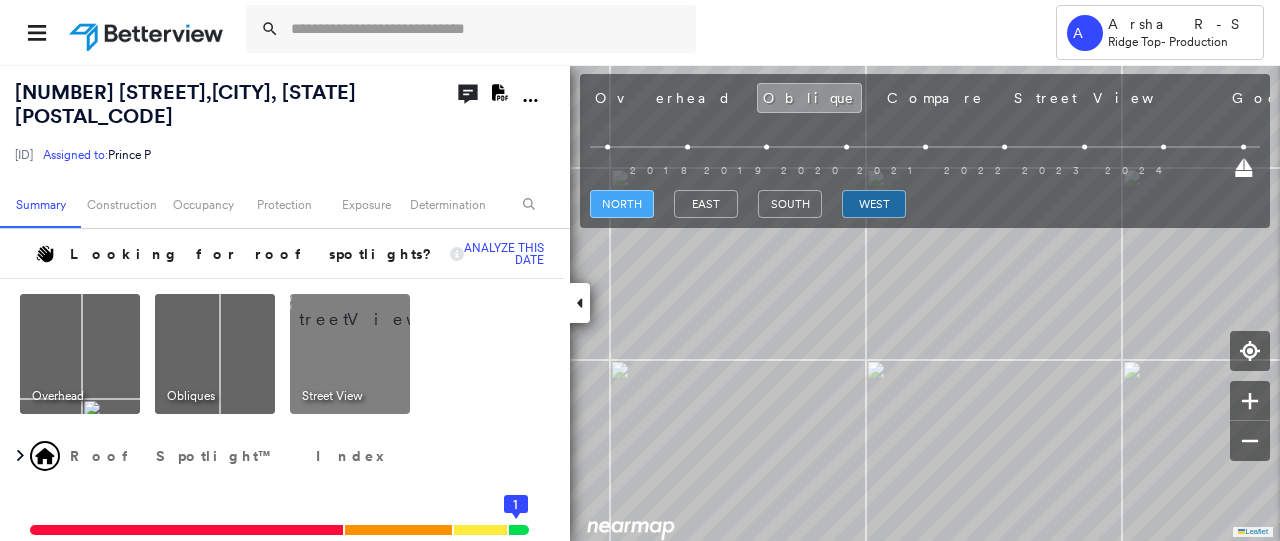 click on "north" at bounding box center (622, 204) 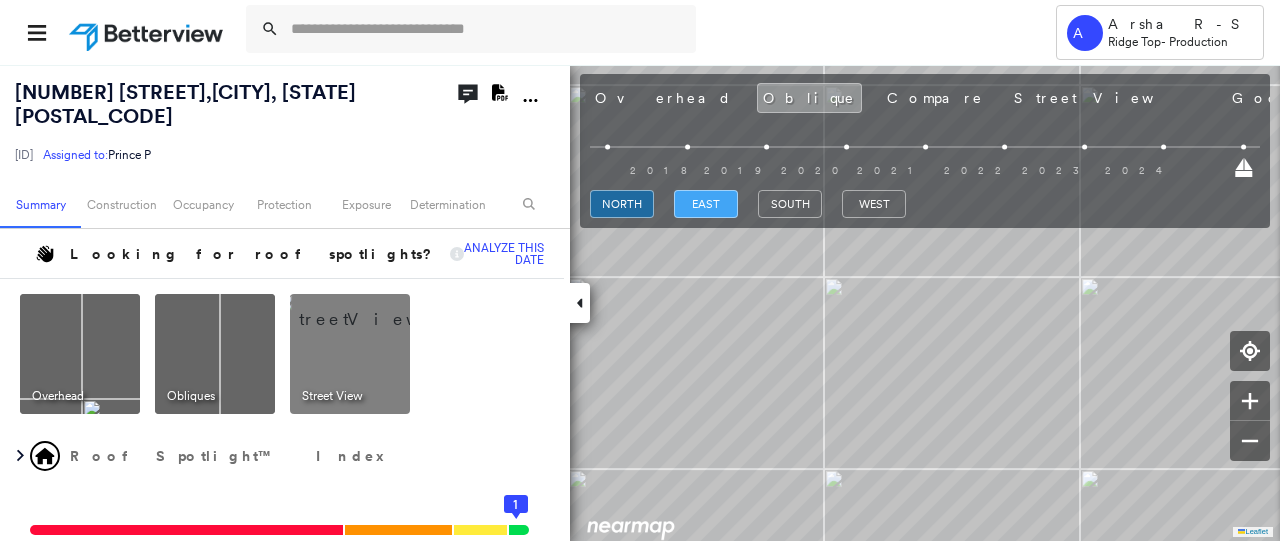 click on "east" at bounding box center [706, 204] 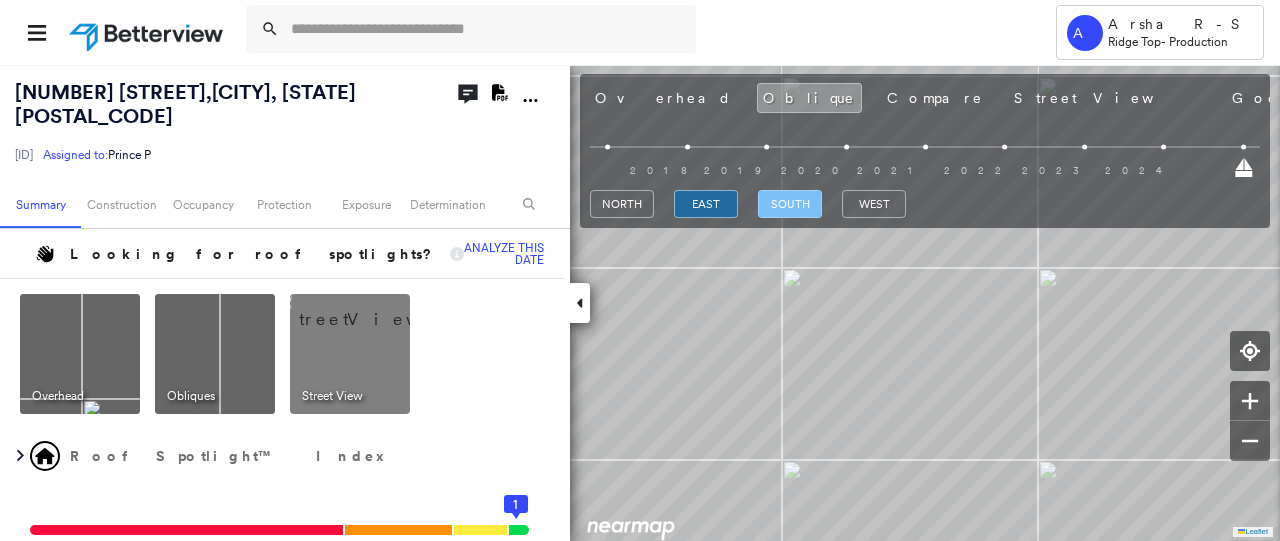 click on "south" at bounding box center (790, 204) 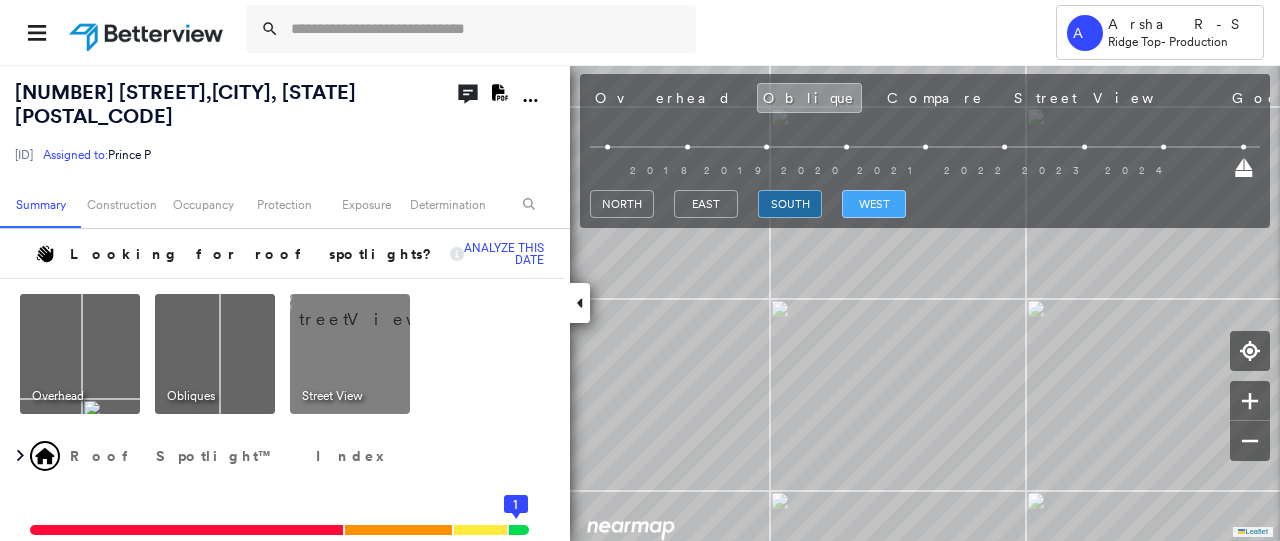 click on "west" at bounding box center [874, 204] 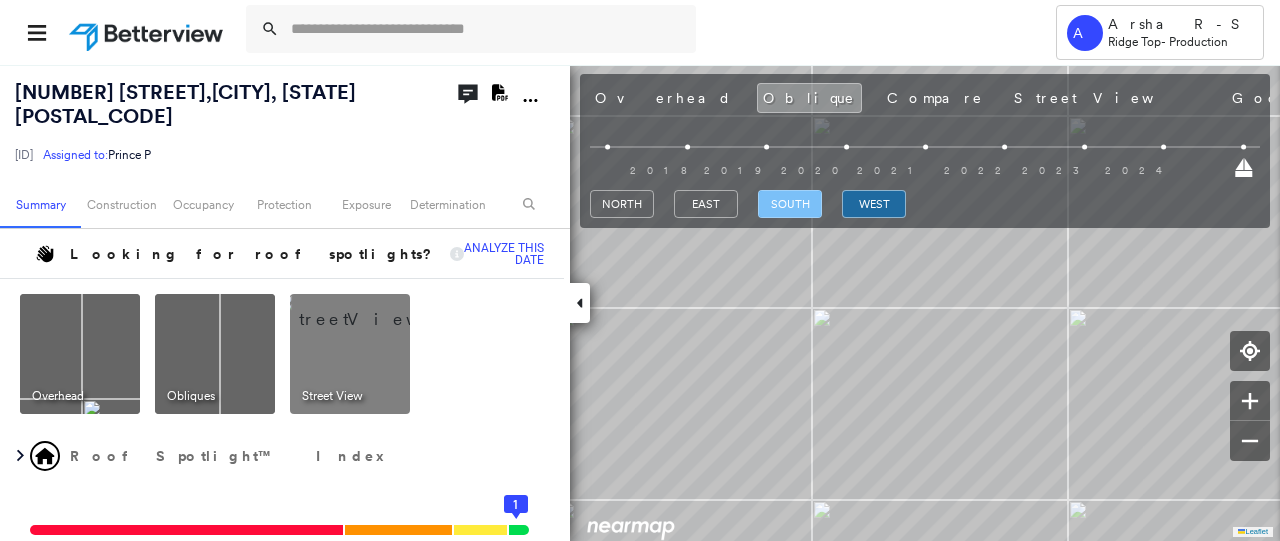 click on "south" at bounding box center (790, 204) 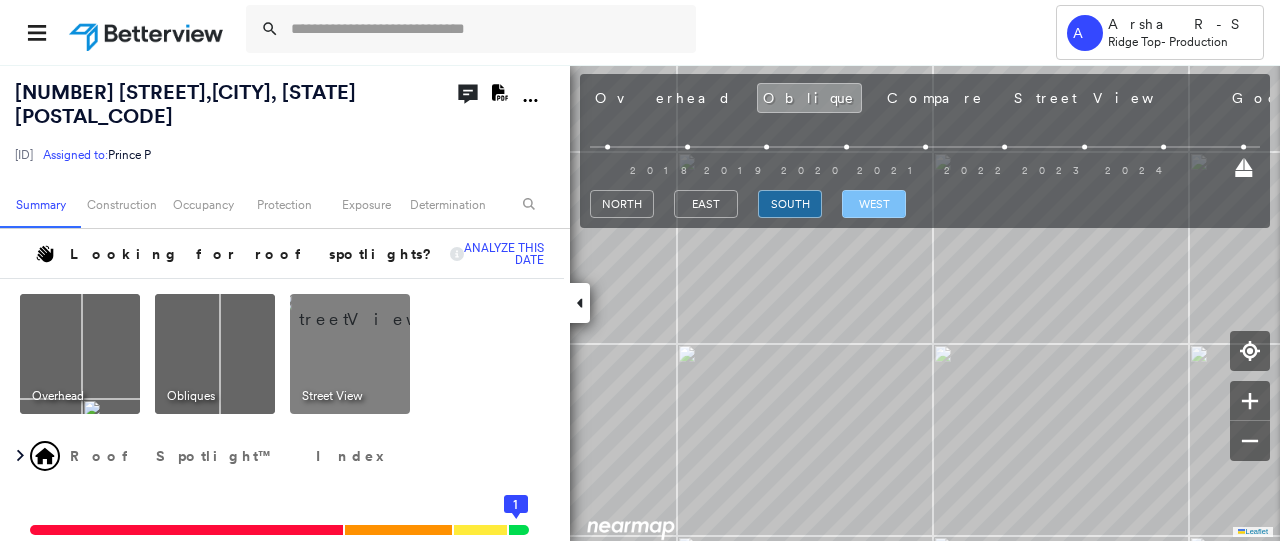 click on "west" at bounding box center [874, 204] 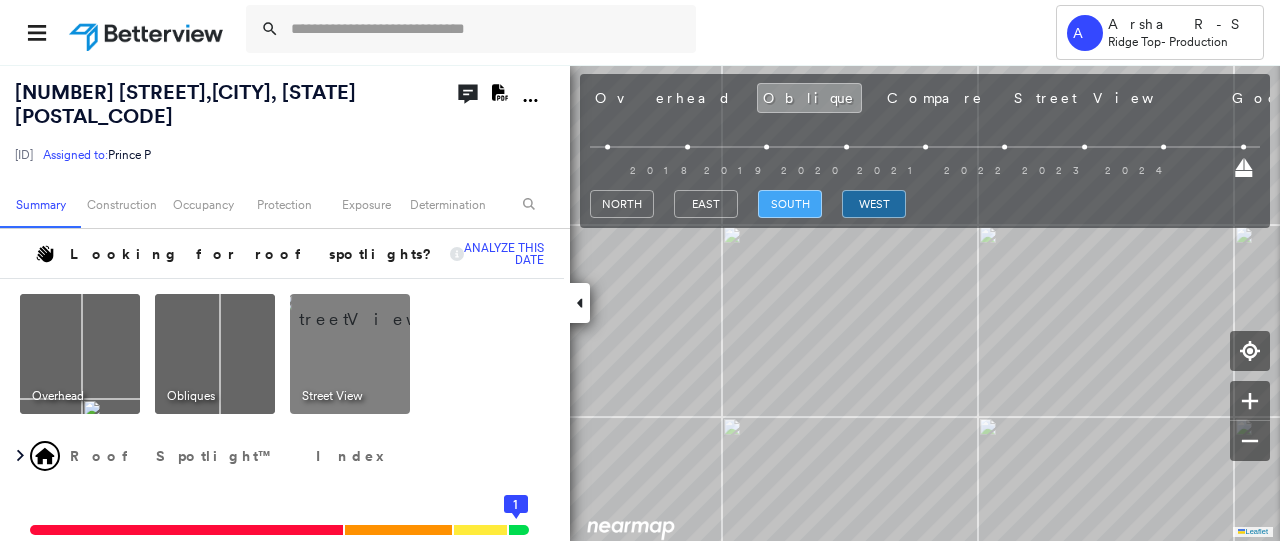 click on "south" at bounding box center [790, 204] 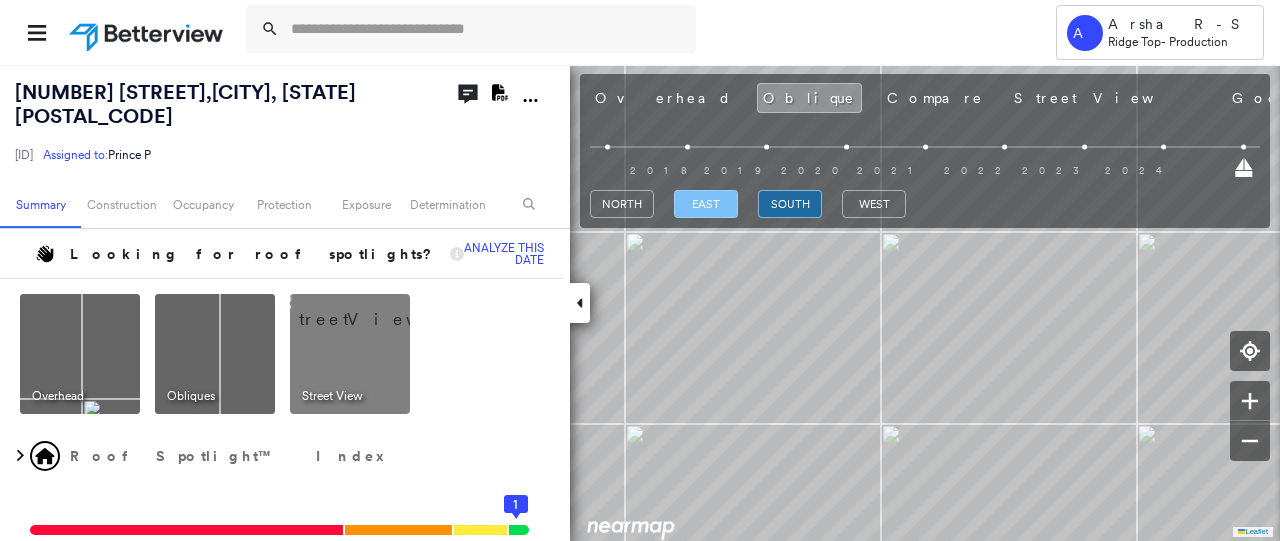 click on "east" at bounding box center [706, 204] 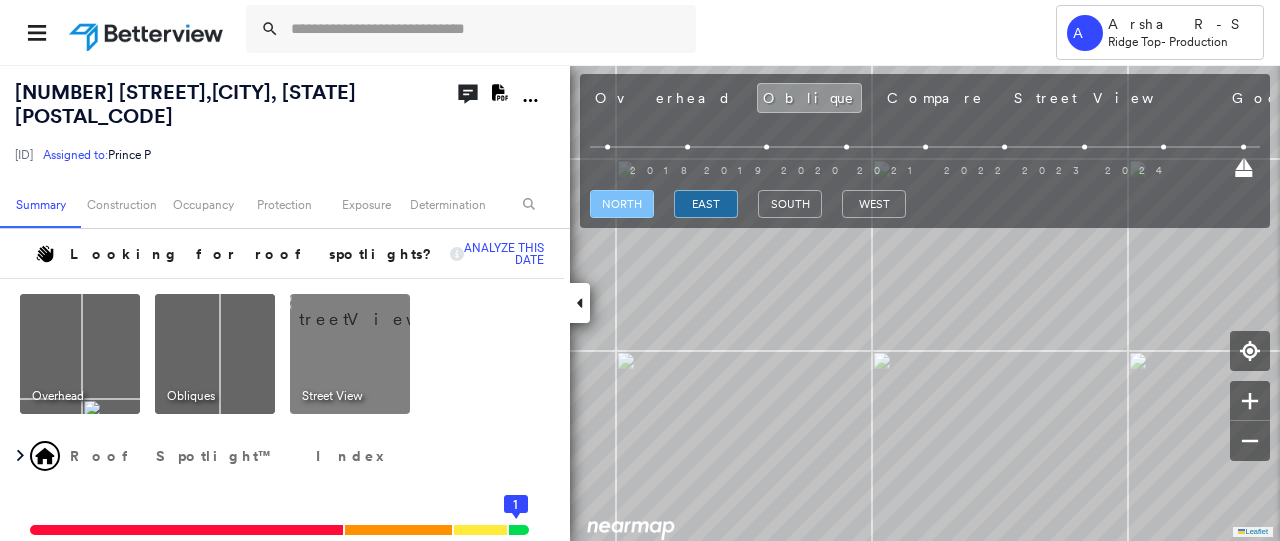 click on "north" at bounding box center (622, 204) 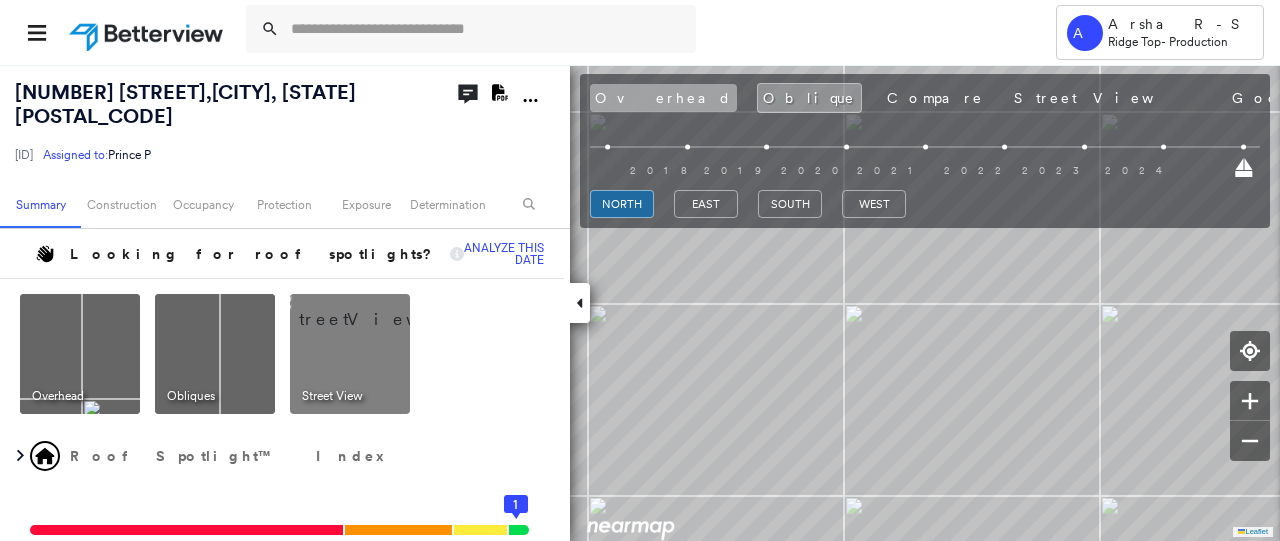 click on "Overhead" at bounding box center (663, 98) 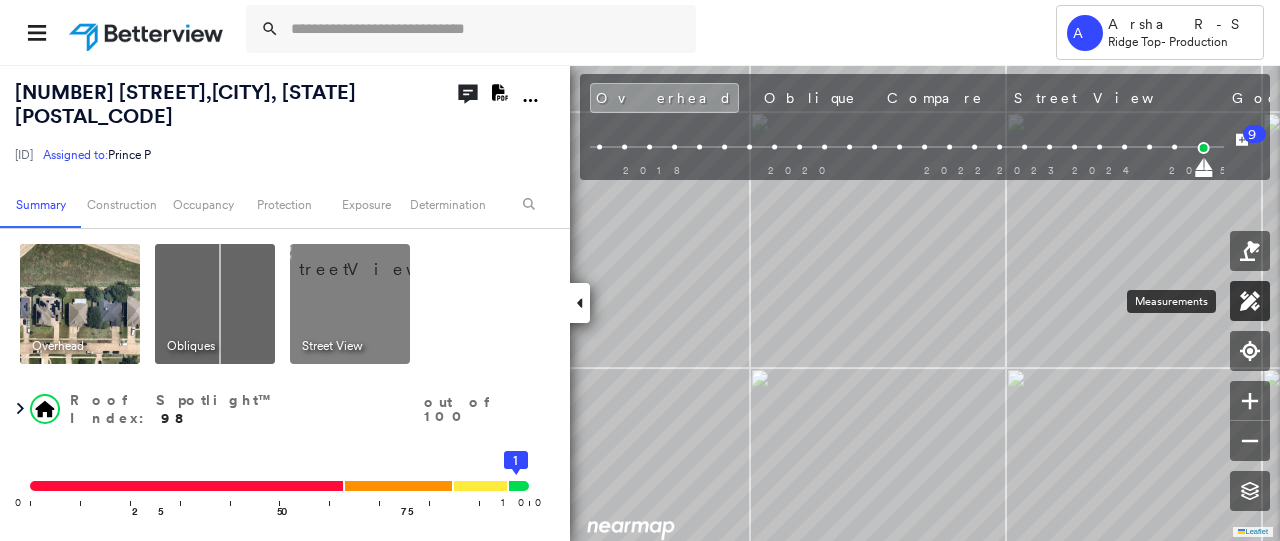 click 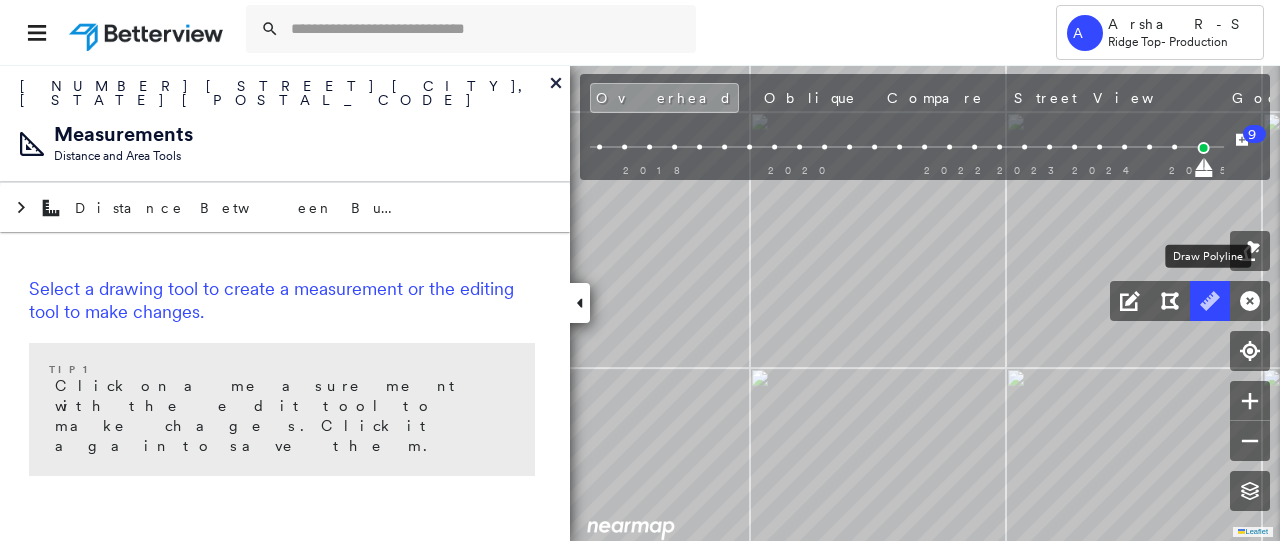 click 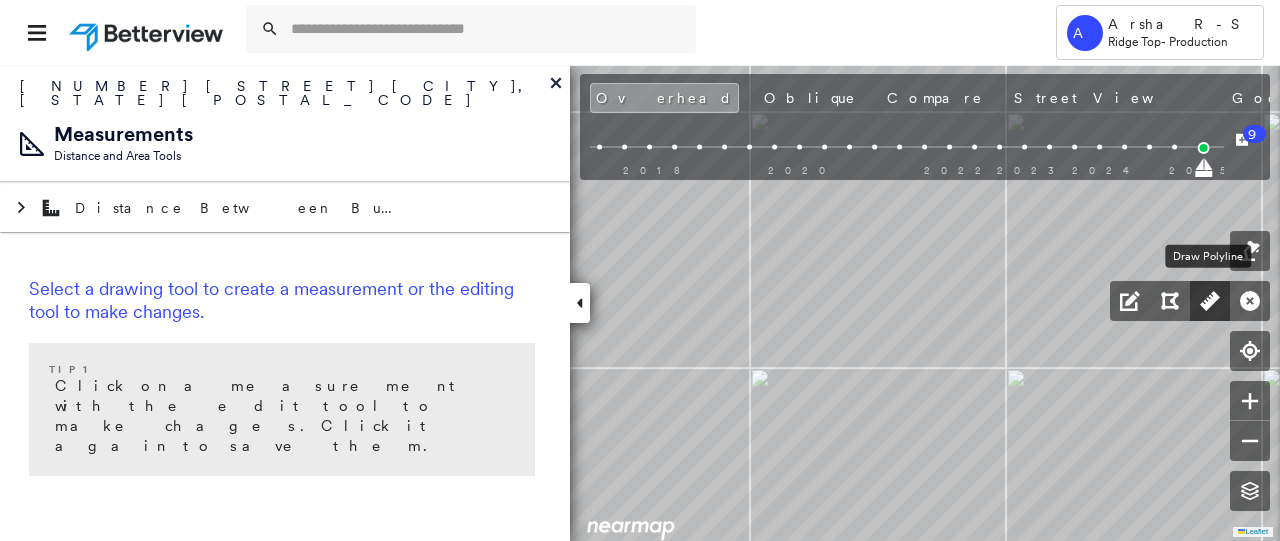 click 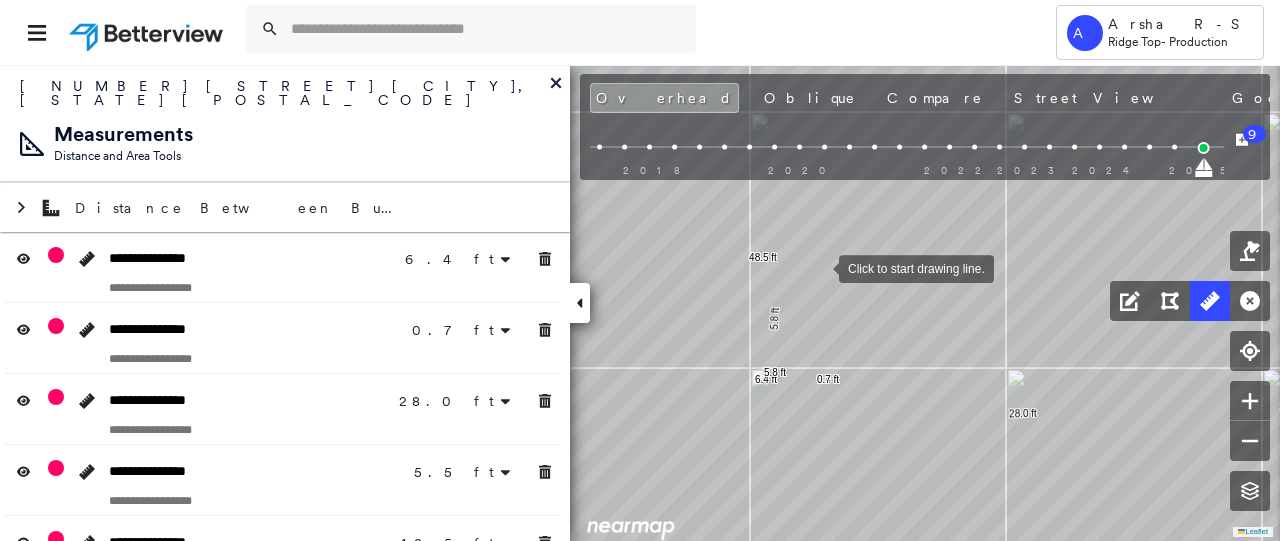 click at bounding box center (819, 267) 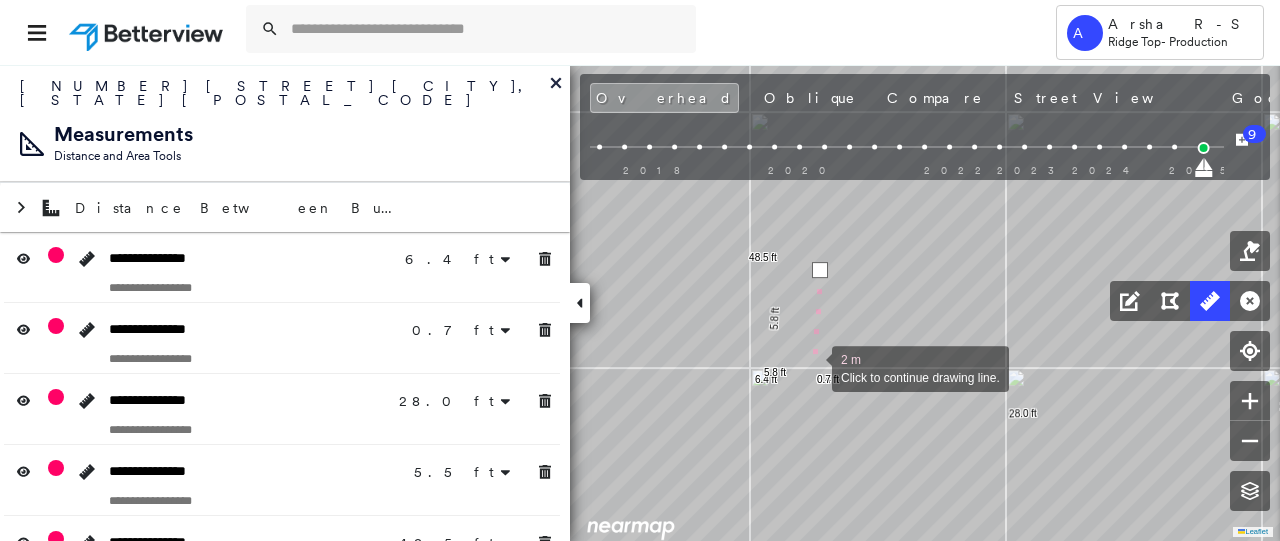 click at bounding box center [812, 367] 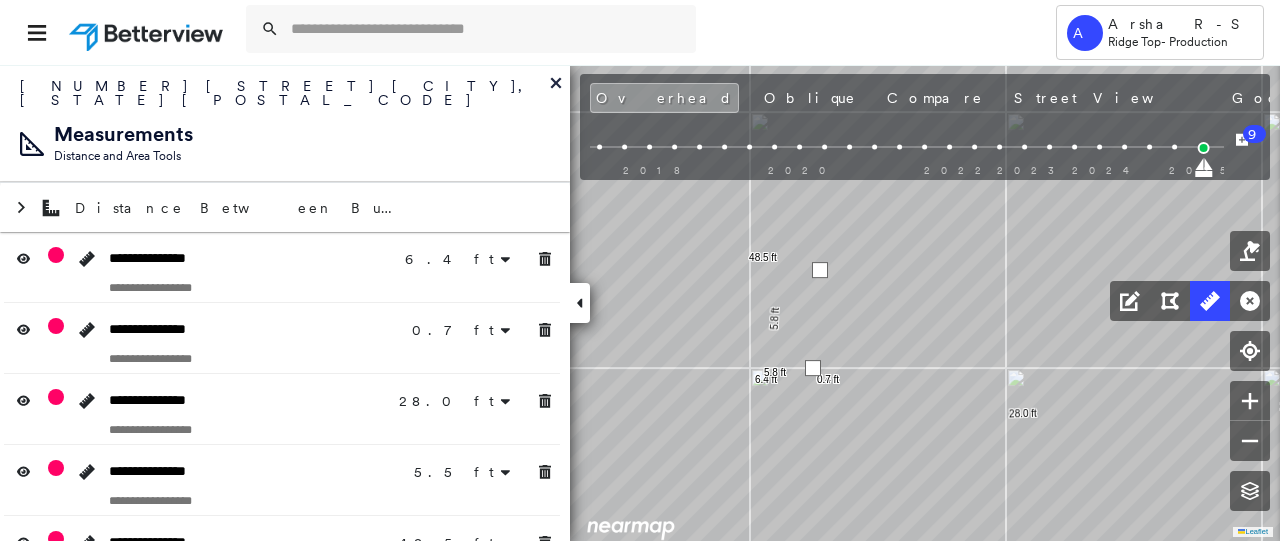 click at bounding box center [813, 368] 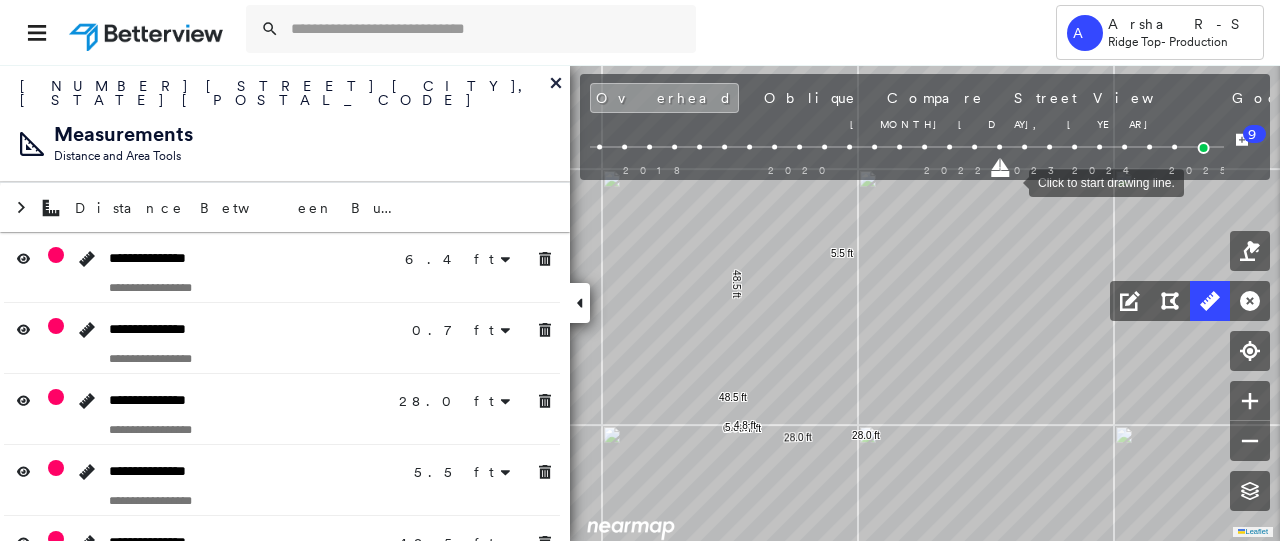 drag, startPoint x: 1006, startPoint y: 170, endPoint x: 1009, endPoint y: 181, distance: 11.401754 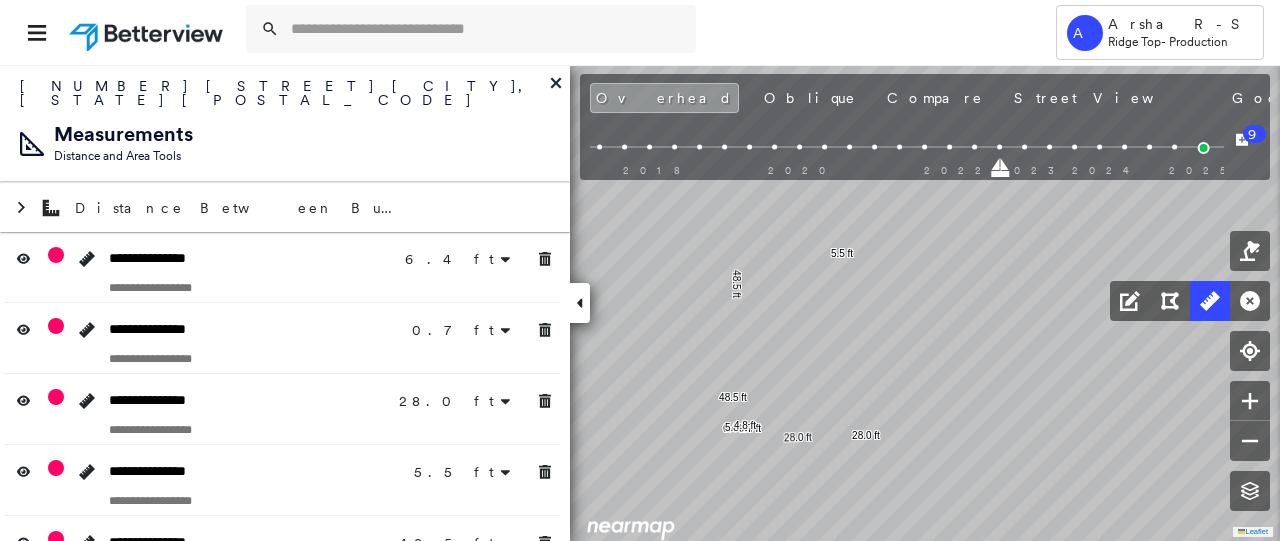 click at bounding box center [790, 166] 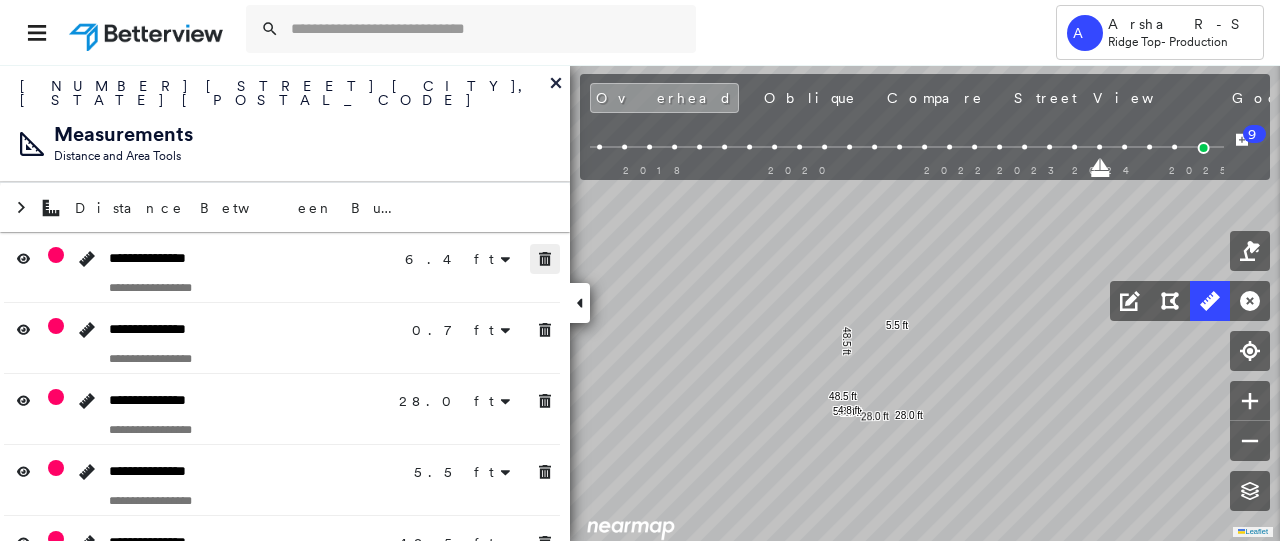 click 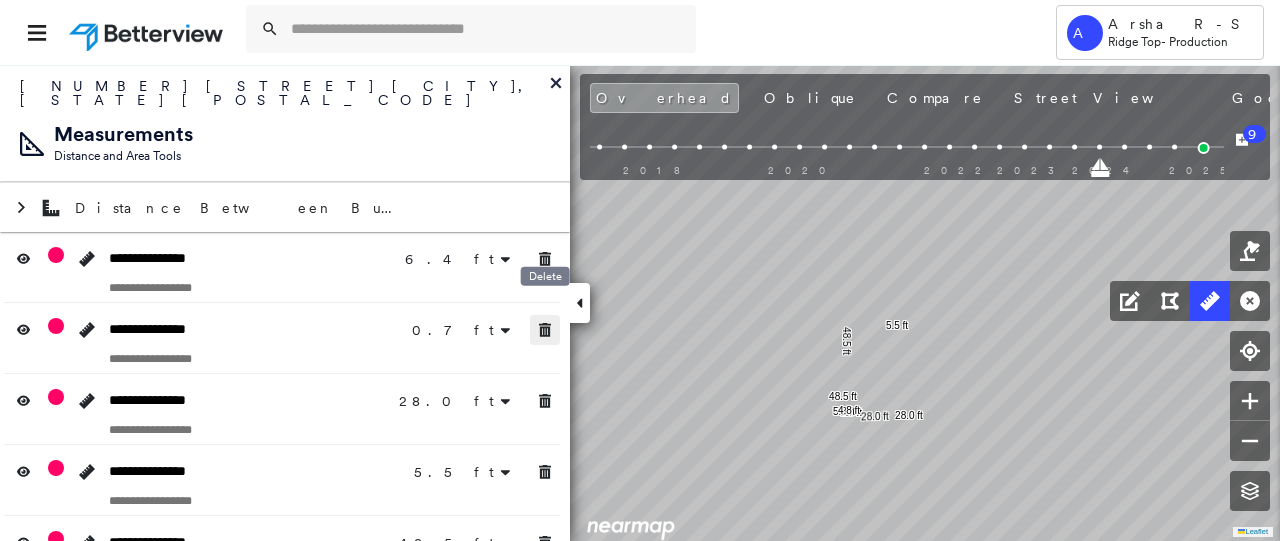 click at bounding box center (545, 330) 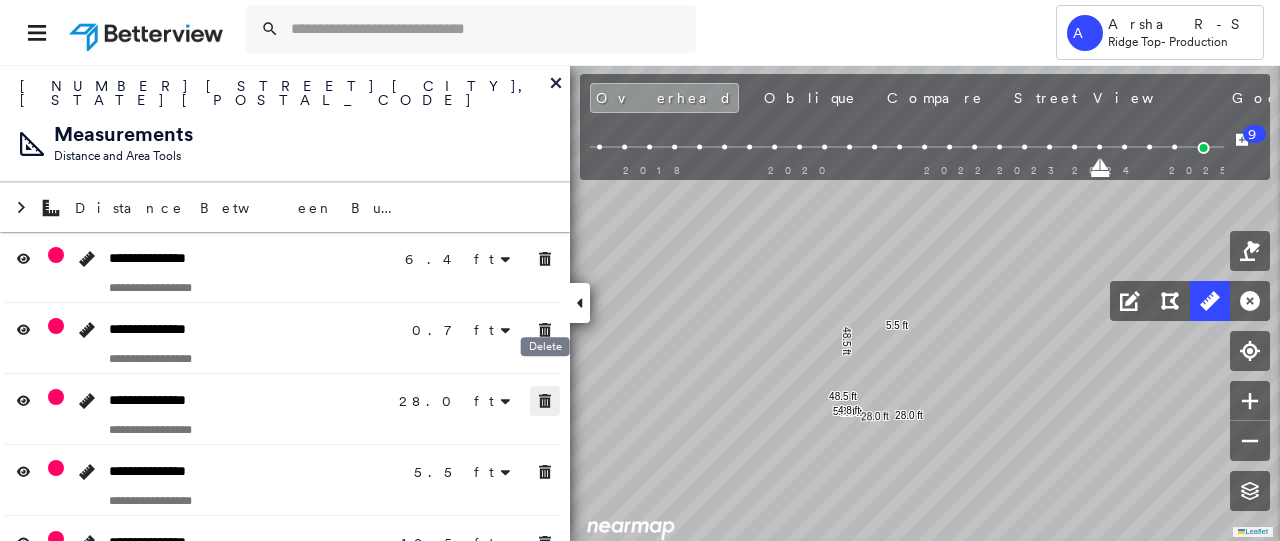 click 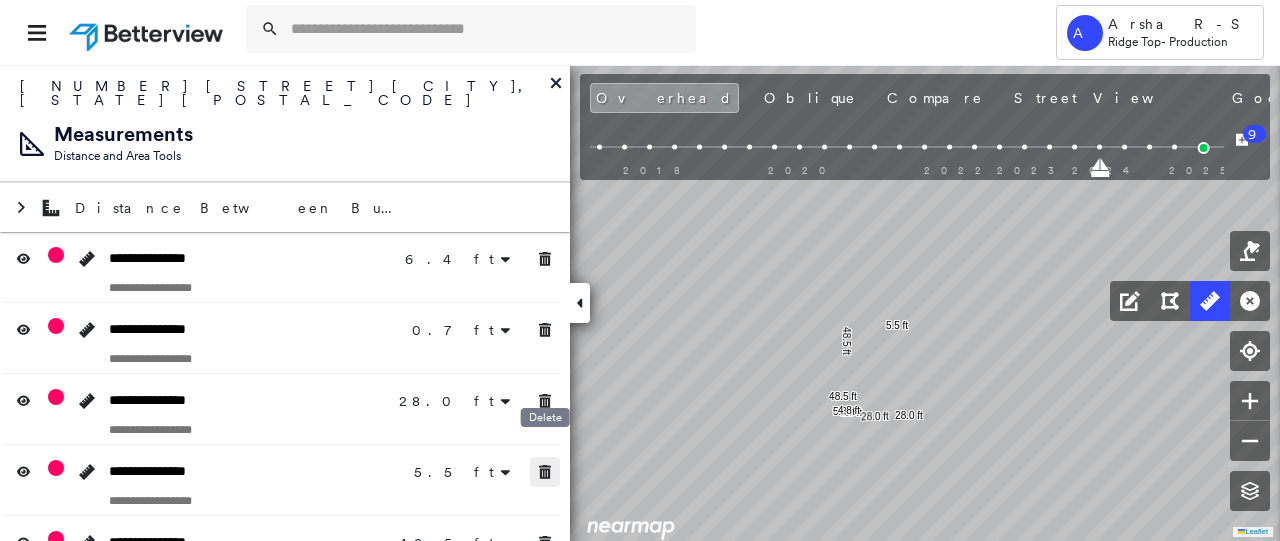 click 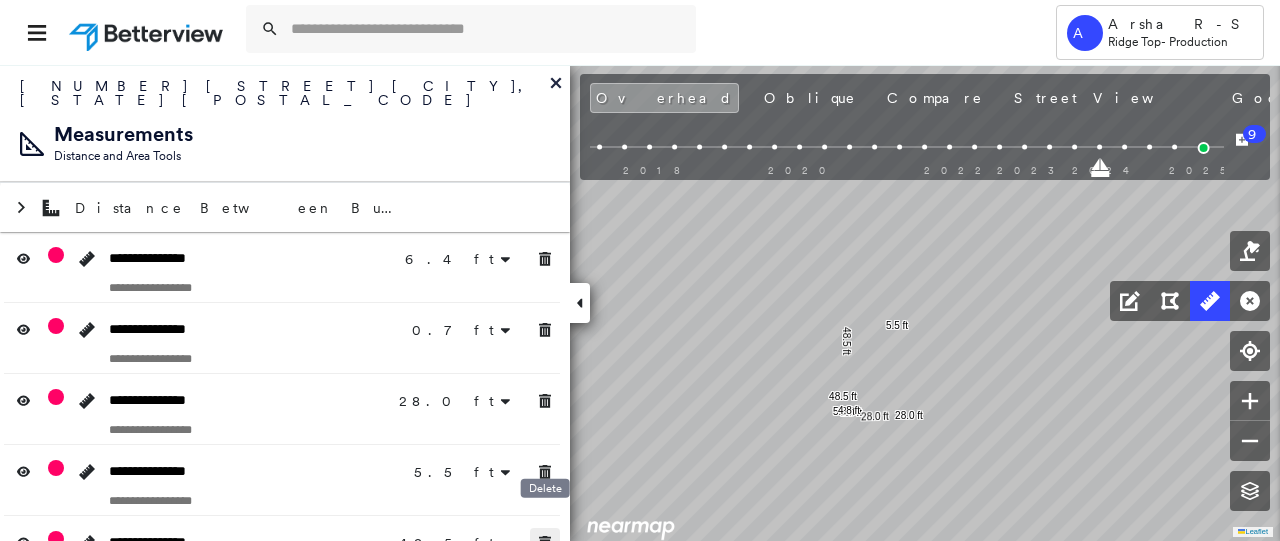 click 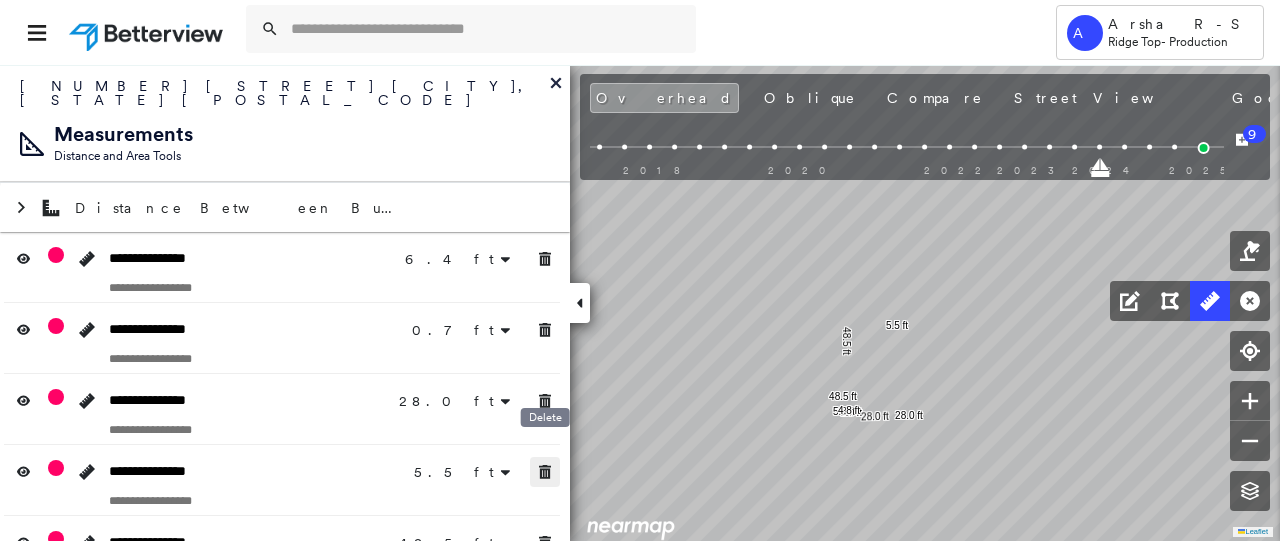 click at bounding box center [545, 472] 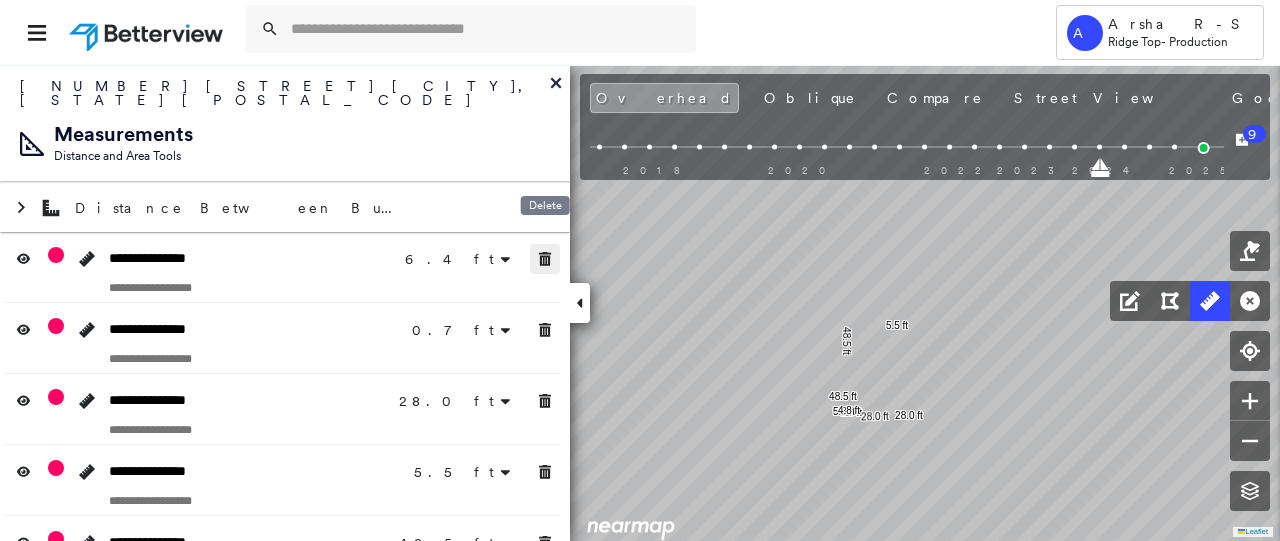 drag, startPoint x: 544, startPoint y: 255, endPoint x: 549, endPoint y: 304, distance: 49.25444 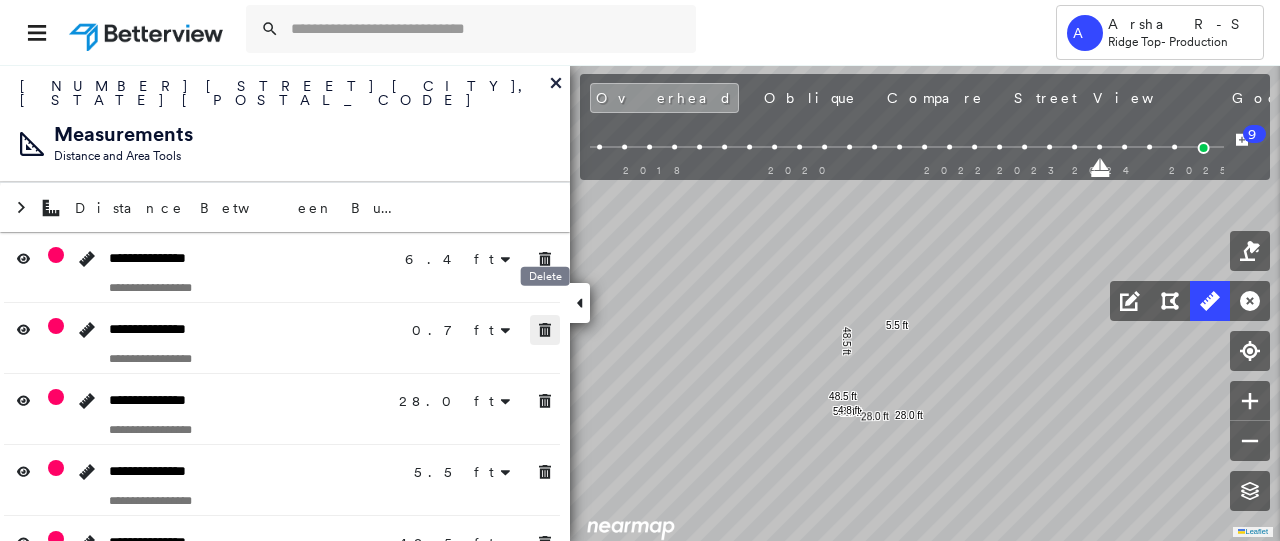 click 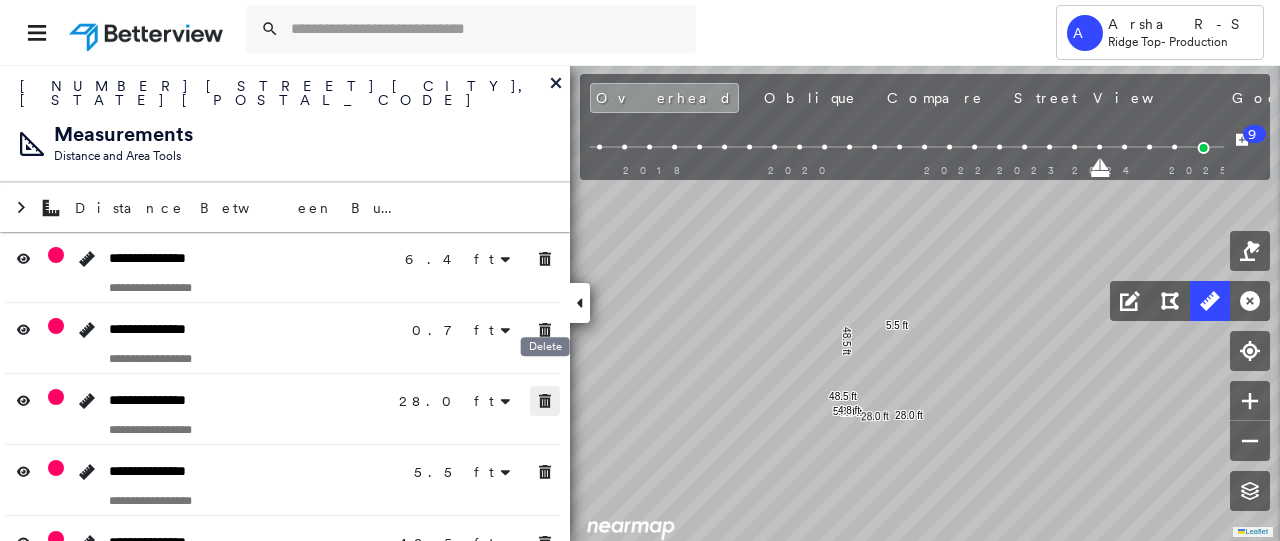 click 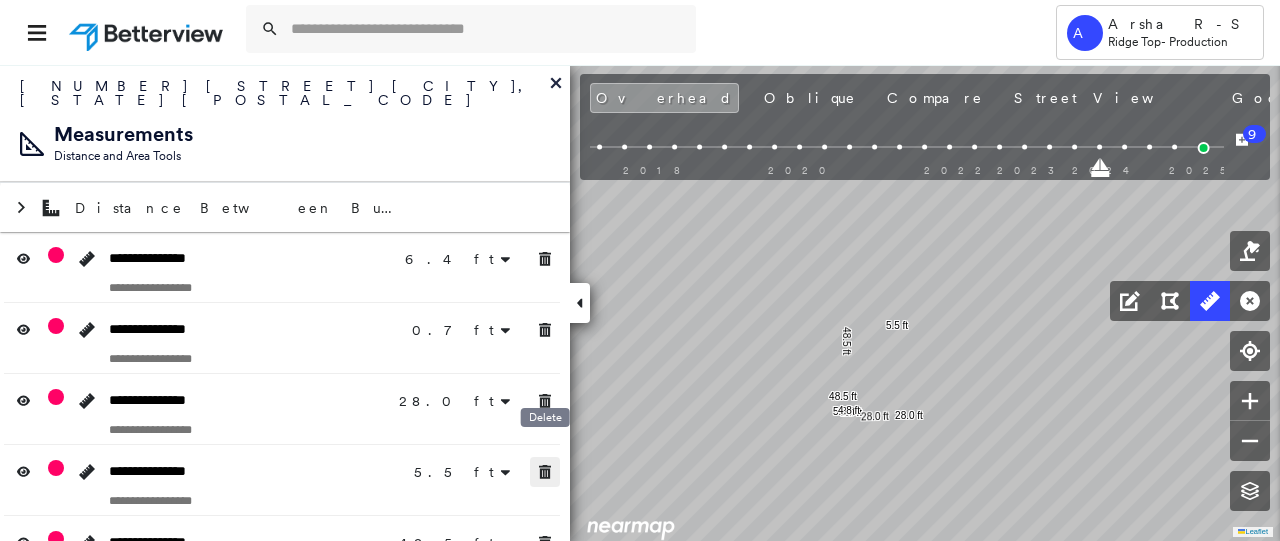 click 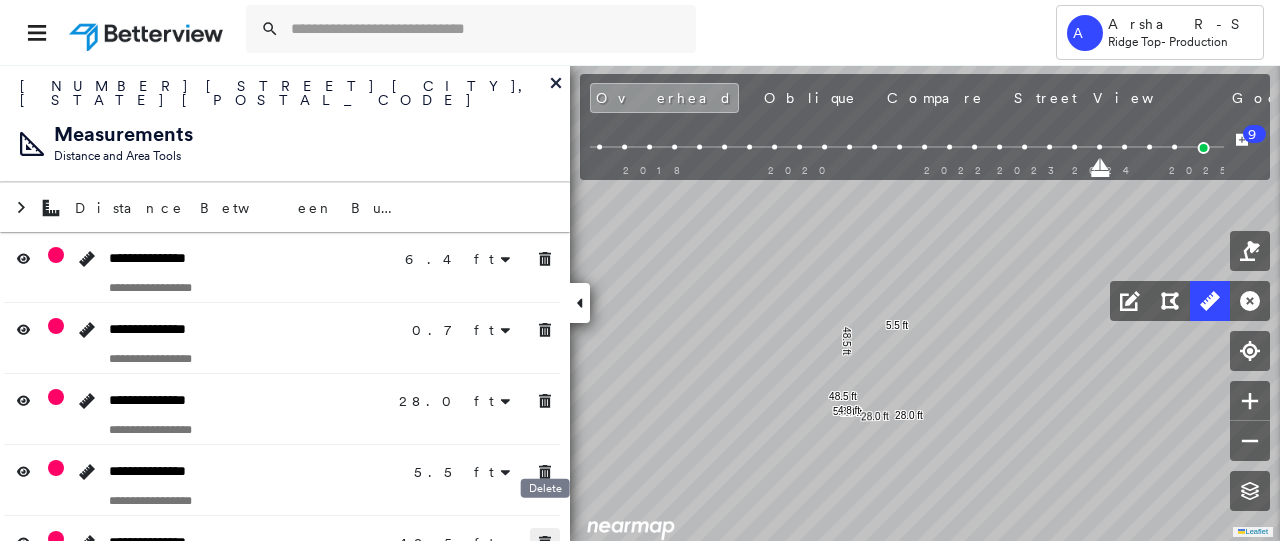 click 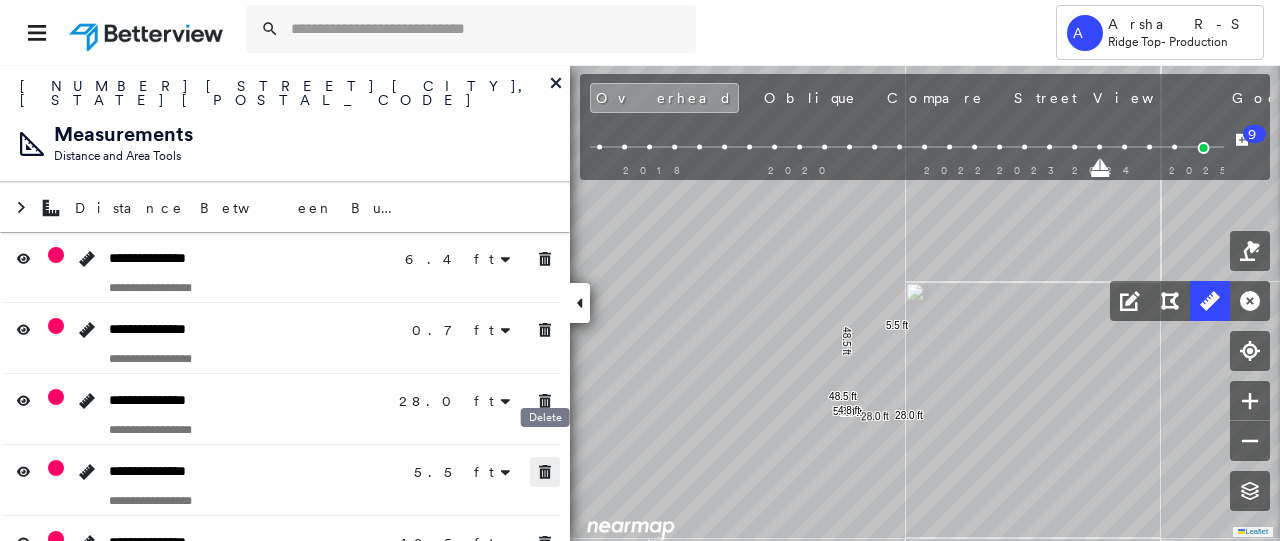 click 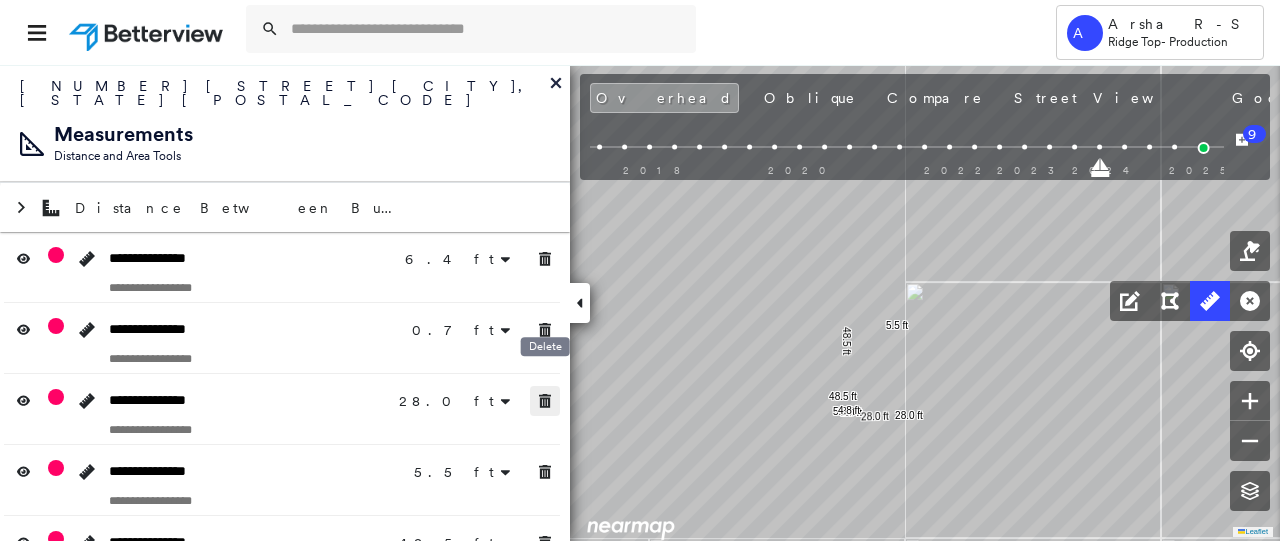 click 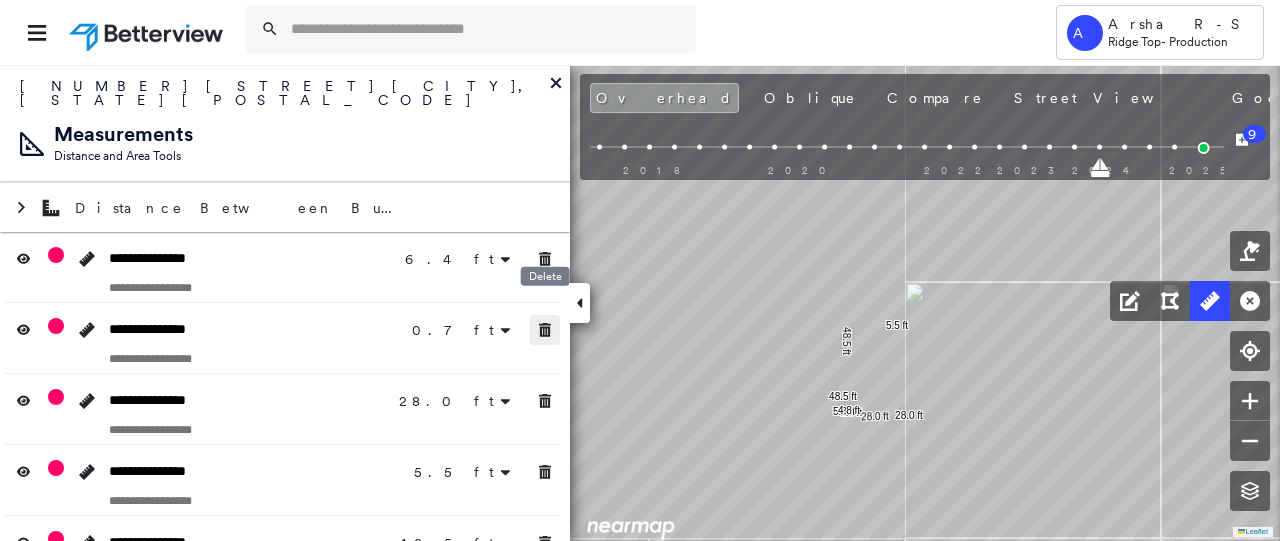 click at bounding box center [545, 330] 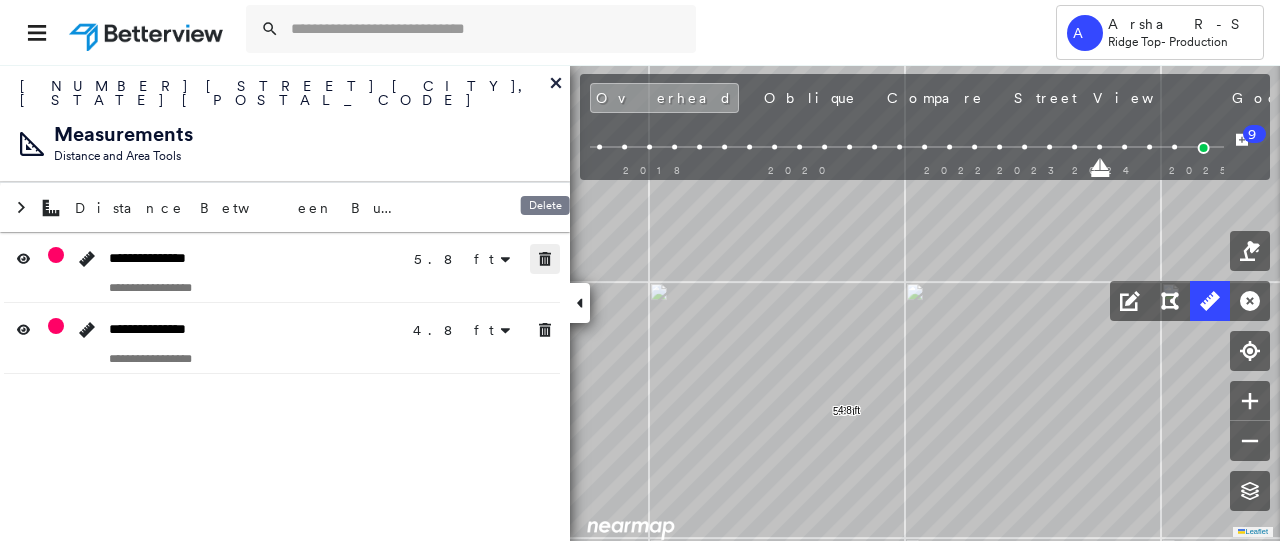 click 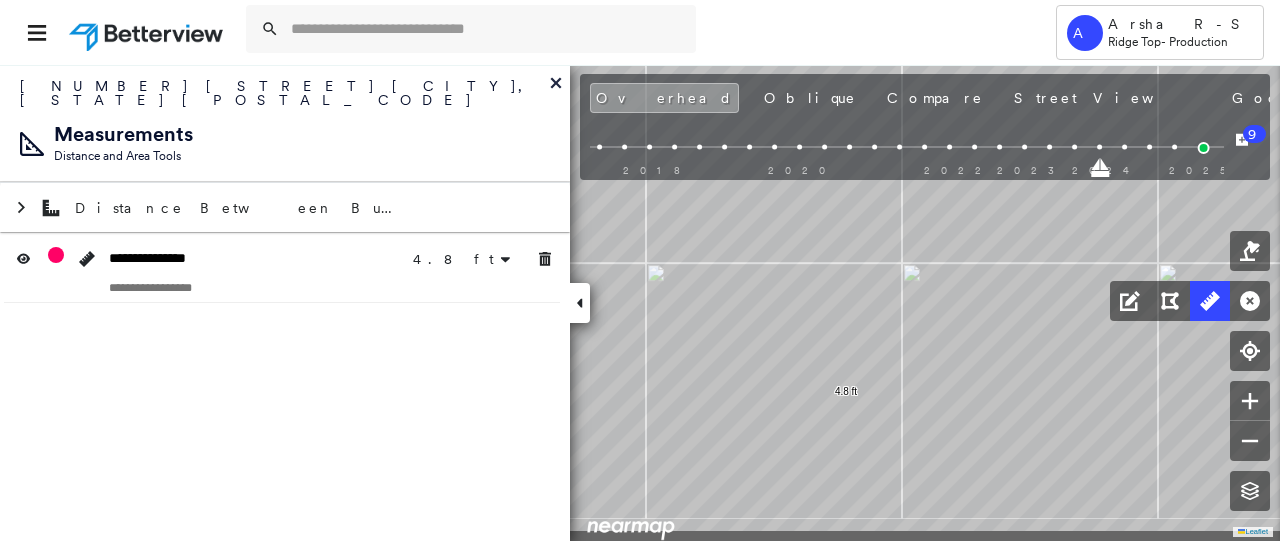 drag, startPoint x: 1072, startPoint y: 384, endPoint x: 1038, endPoint y: 311, distance: 80.529495 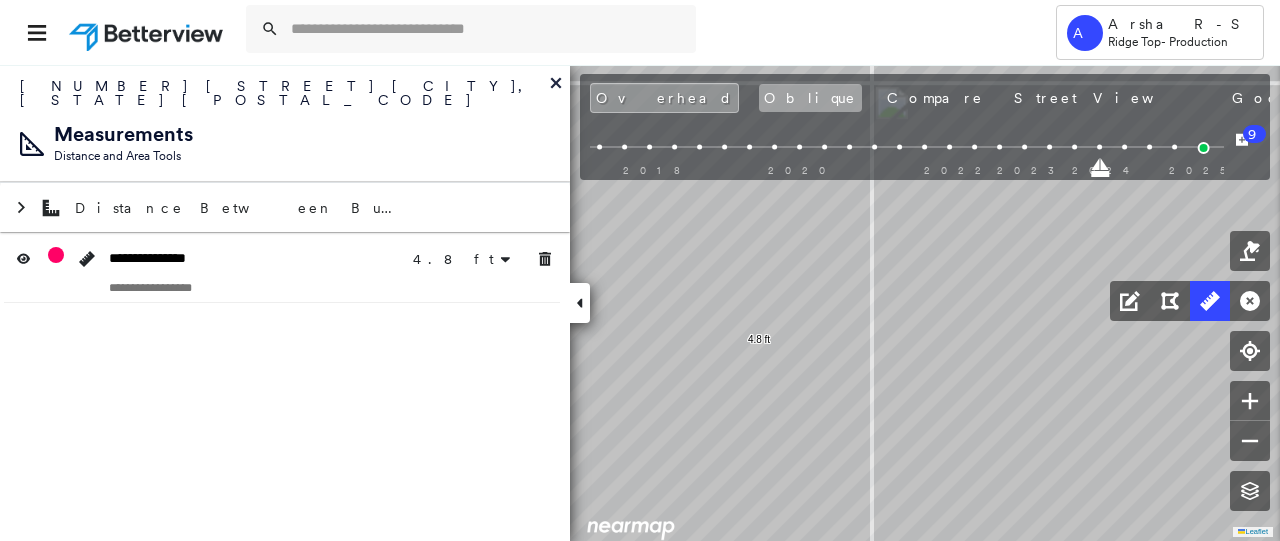 click on "Oblique" at bounding box center [810, 98] 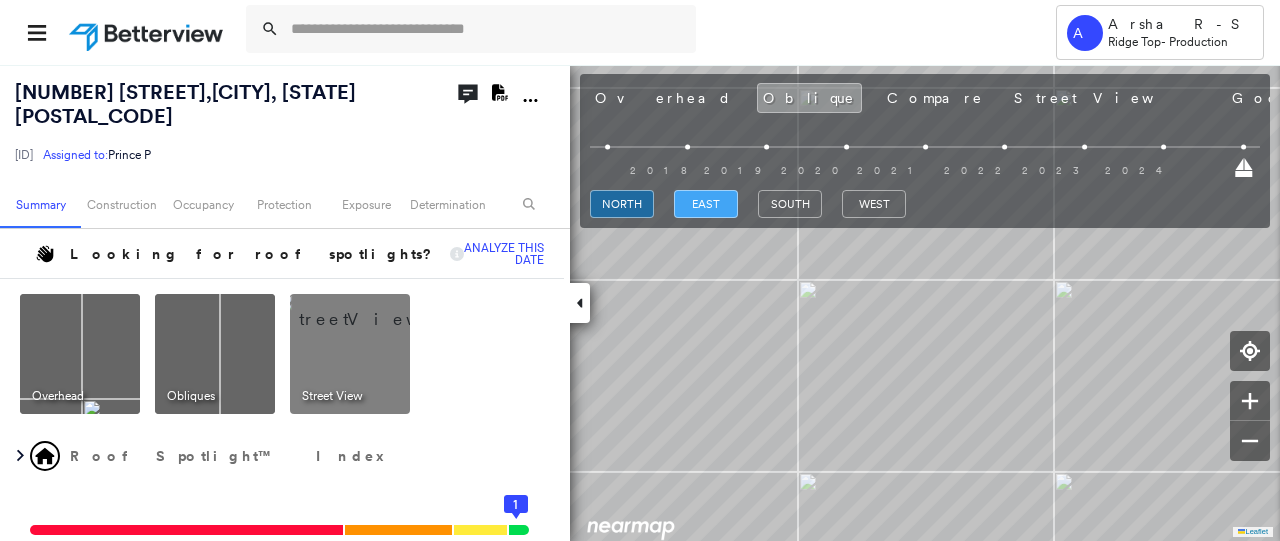 click on "east" at bounding box center [706, 204] 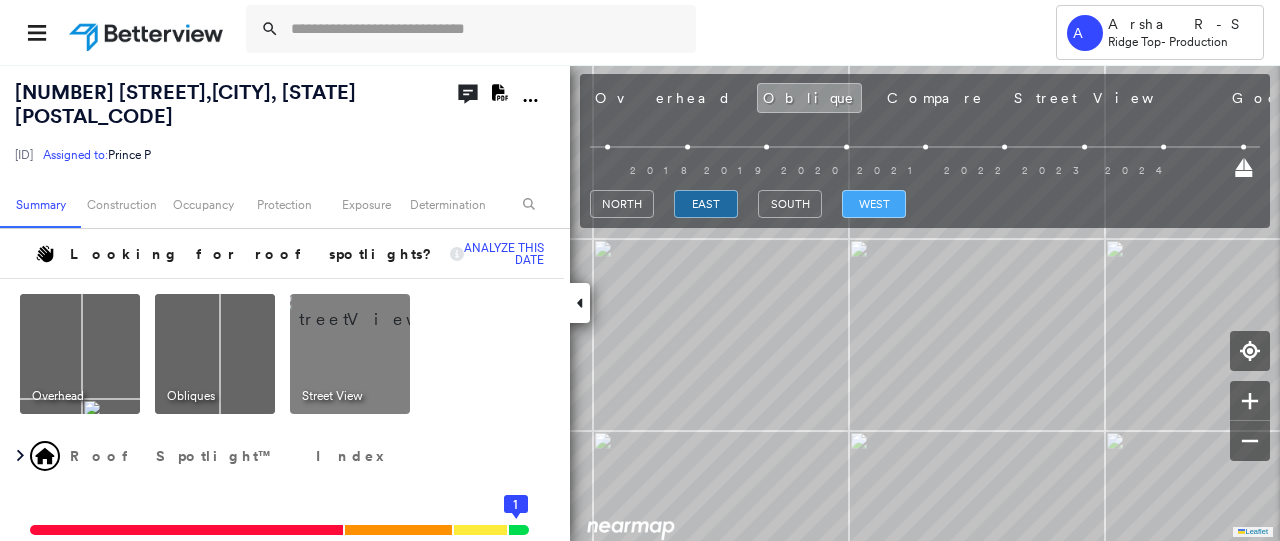 click on "west" at bounding box center (874, 204) 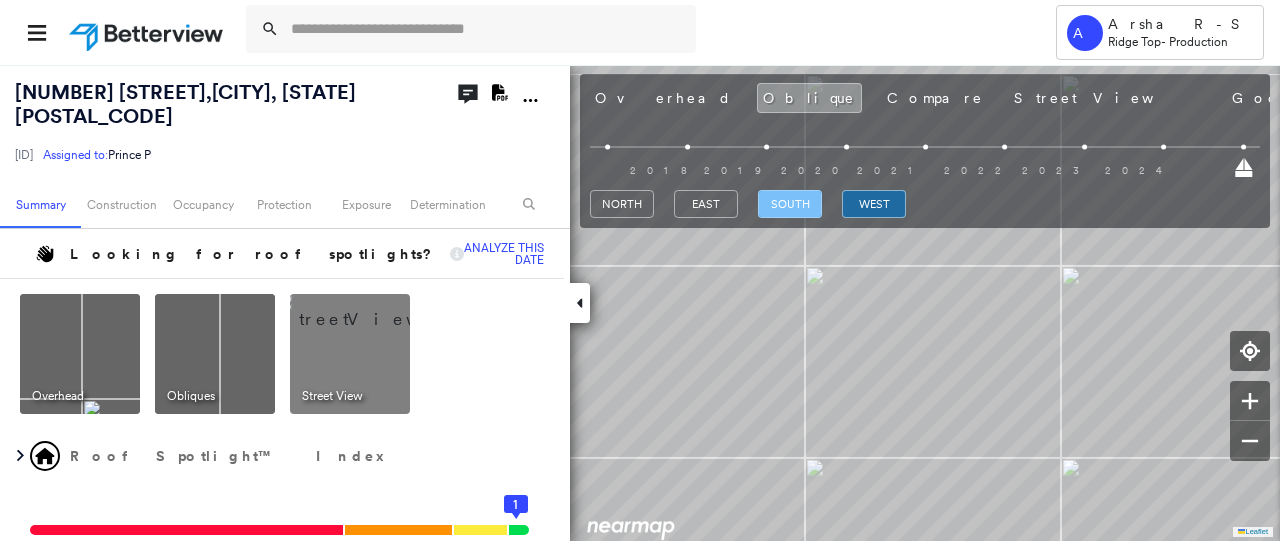 click on "south" at bounding box center (790, 204) 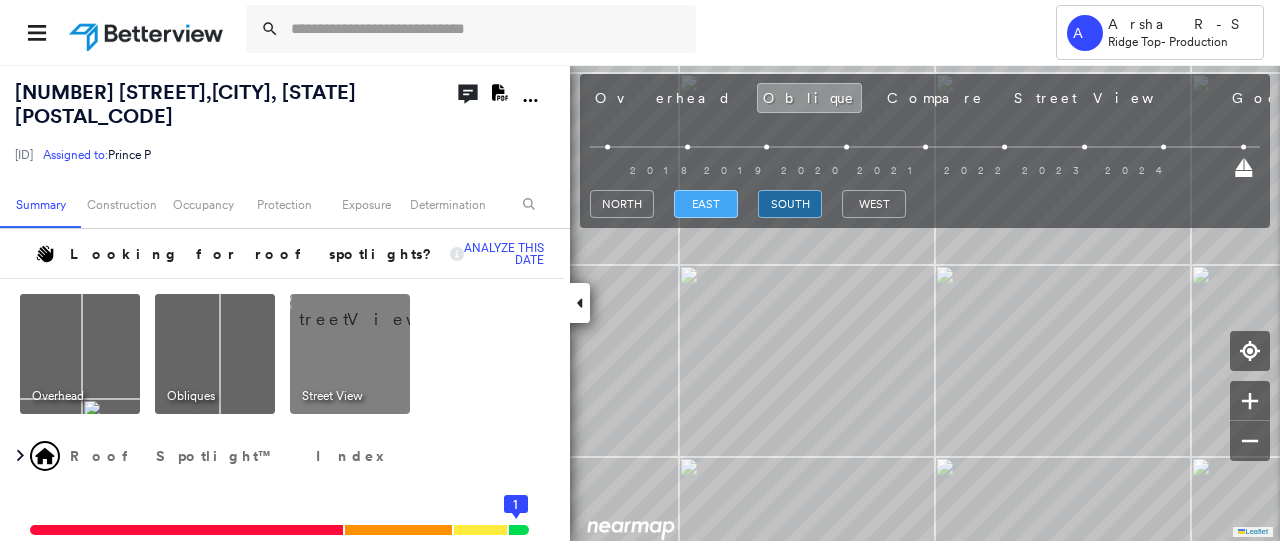 click on "east" at bounding box center (706, 204) 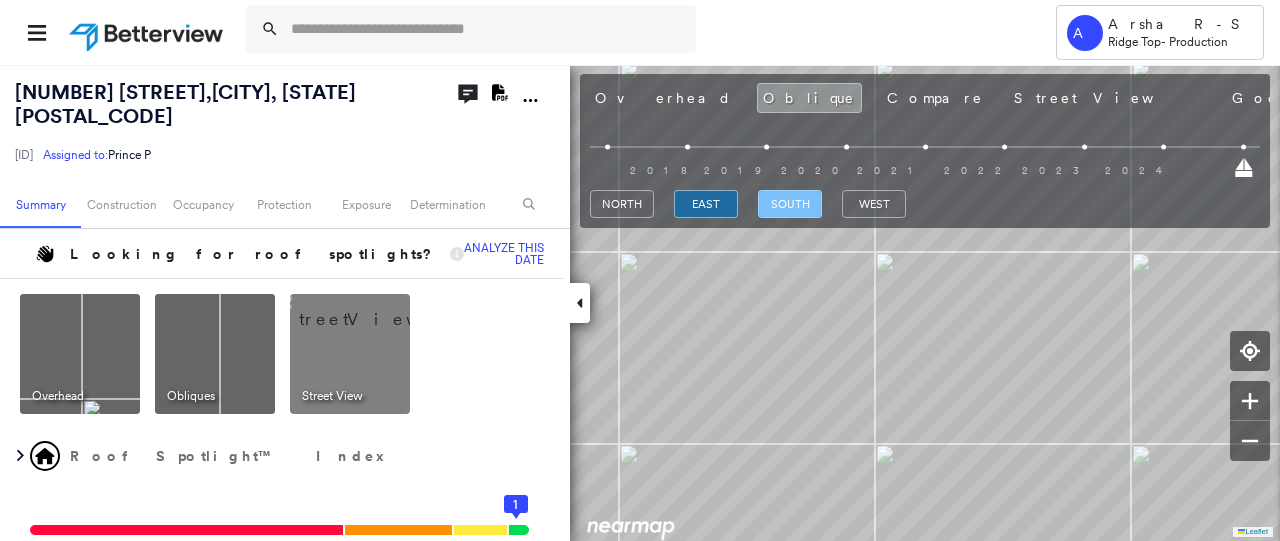 click on "south" at bounding box center (790, 204) 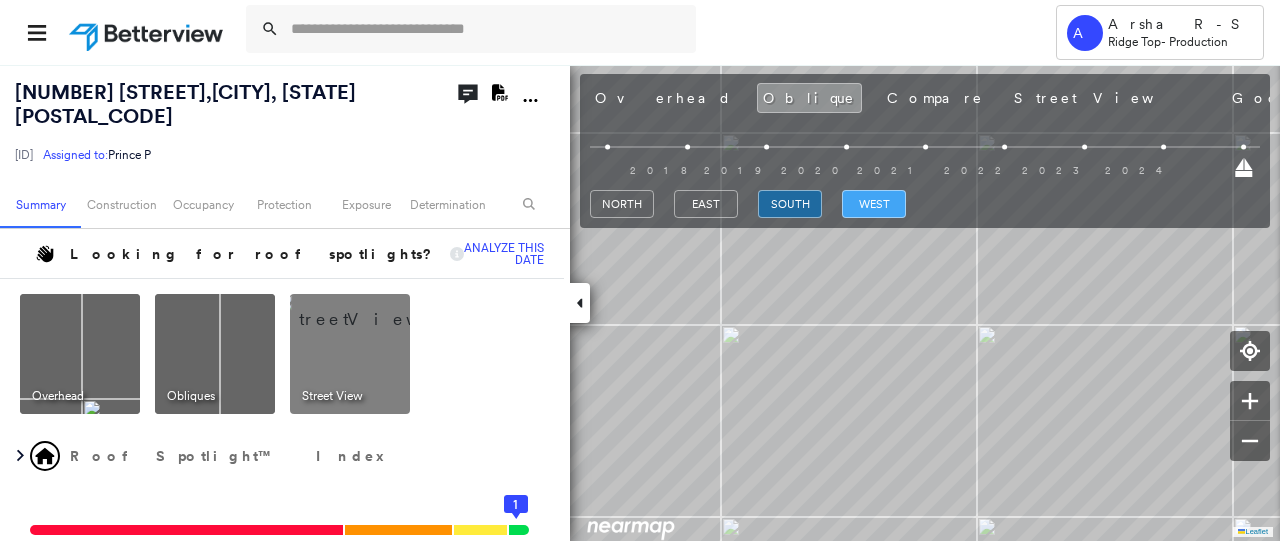click on "west" at bounding box center [874, 204] 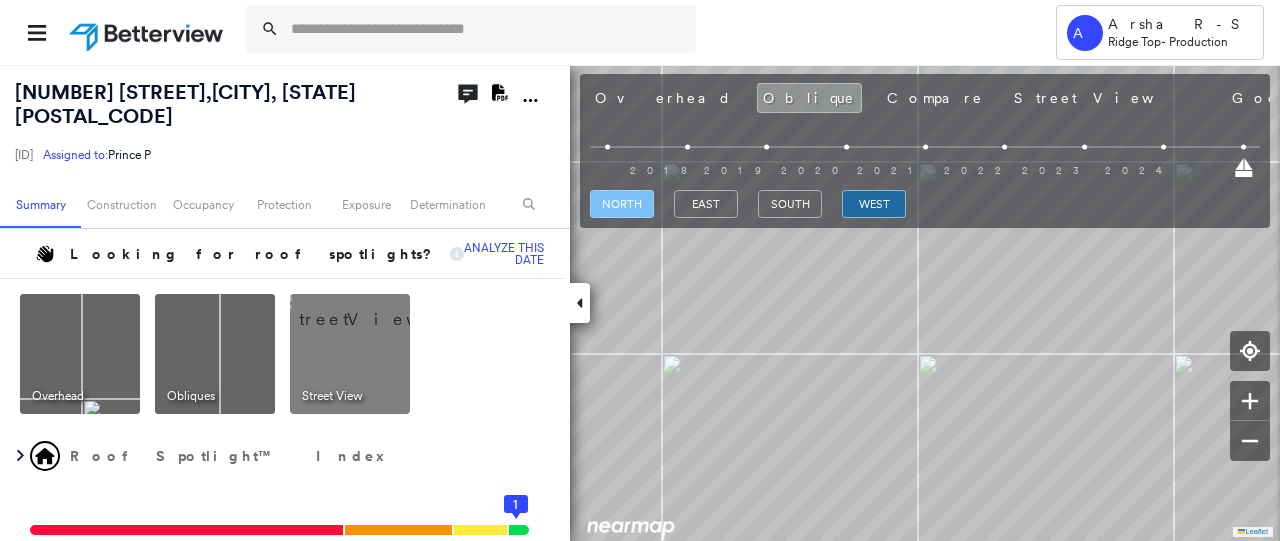 click on "north" at bounding box center [622, 204] 